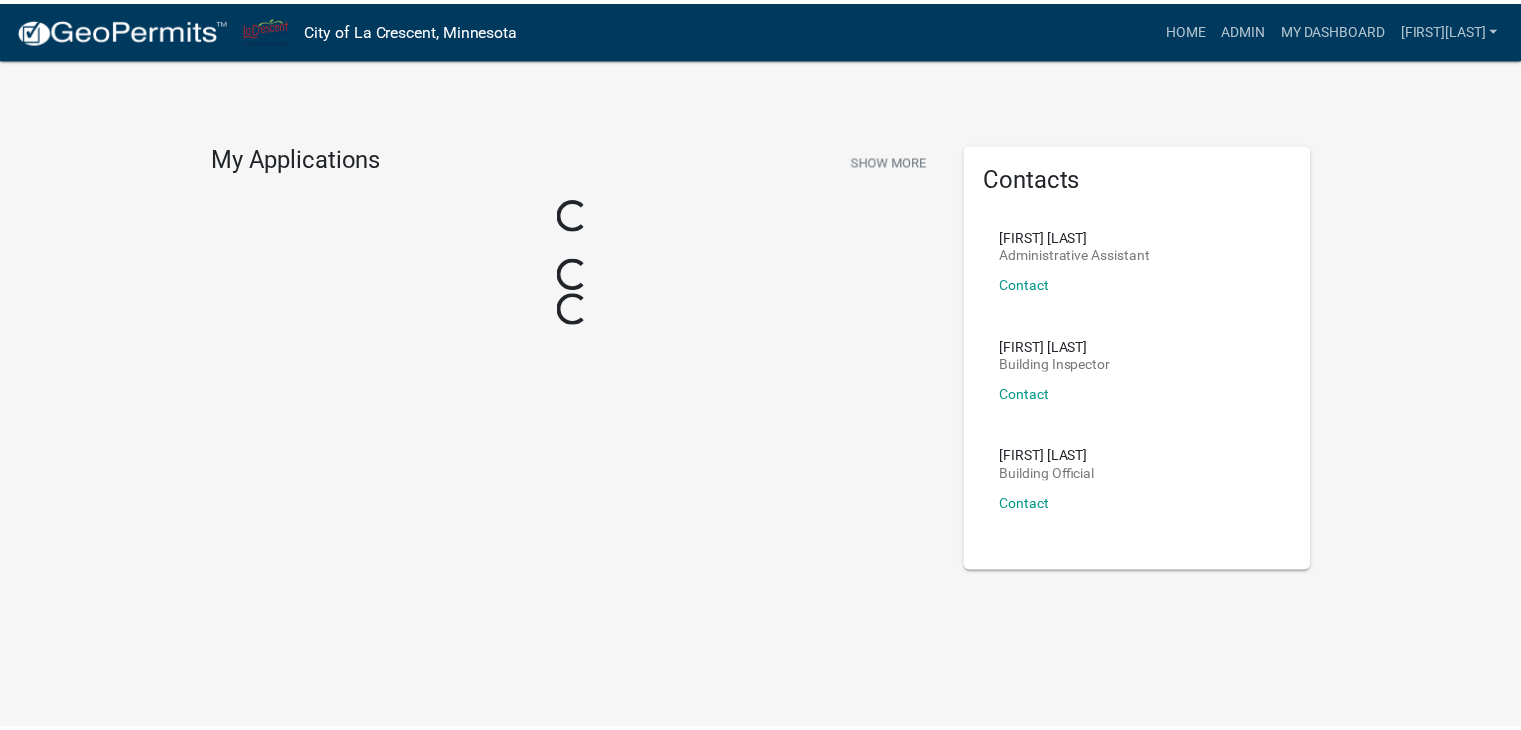 scroll, scrollTop: 0, scrollLeft: 0, axis: both 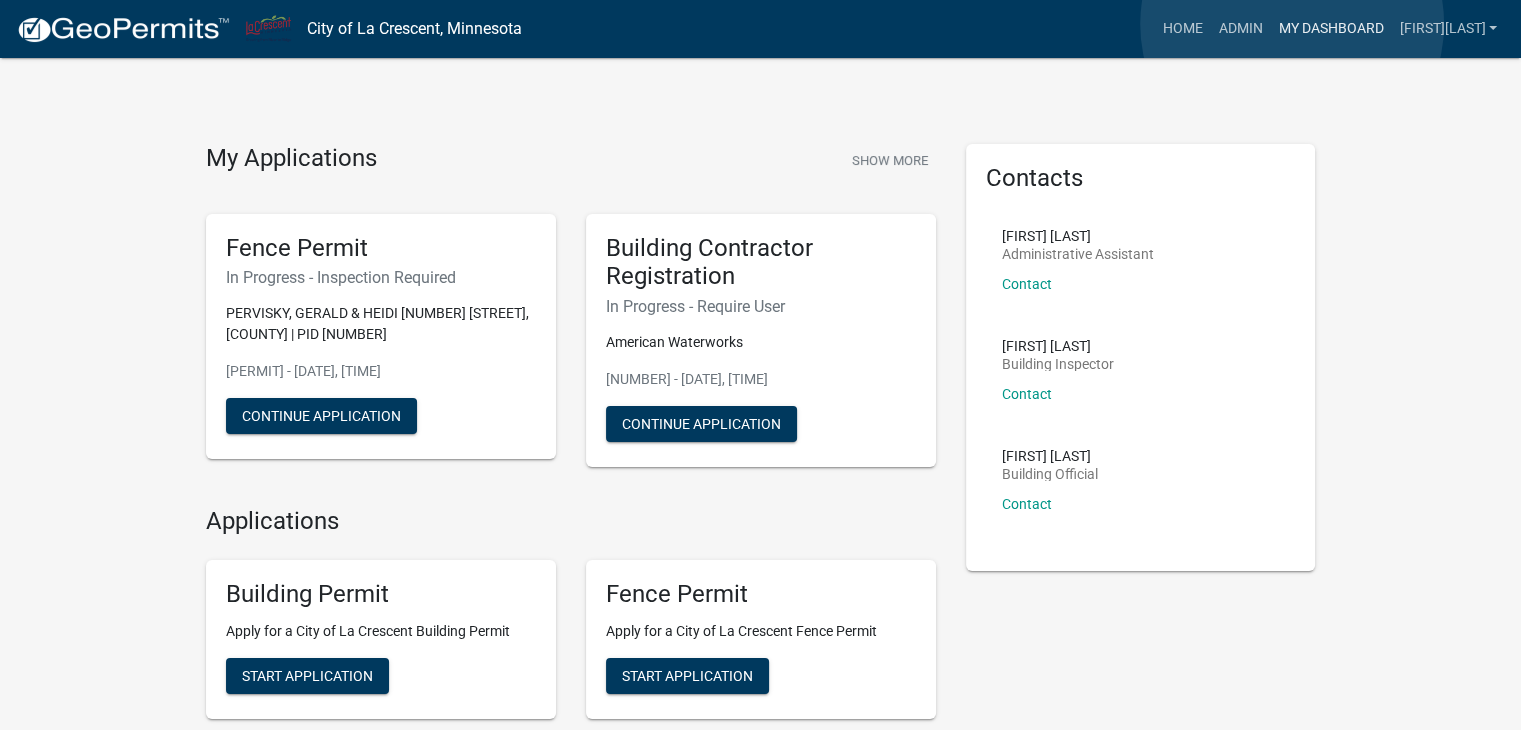 click on "My Dashboard" at bounding box center (1330, 29) 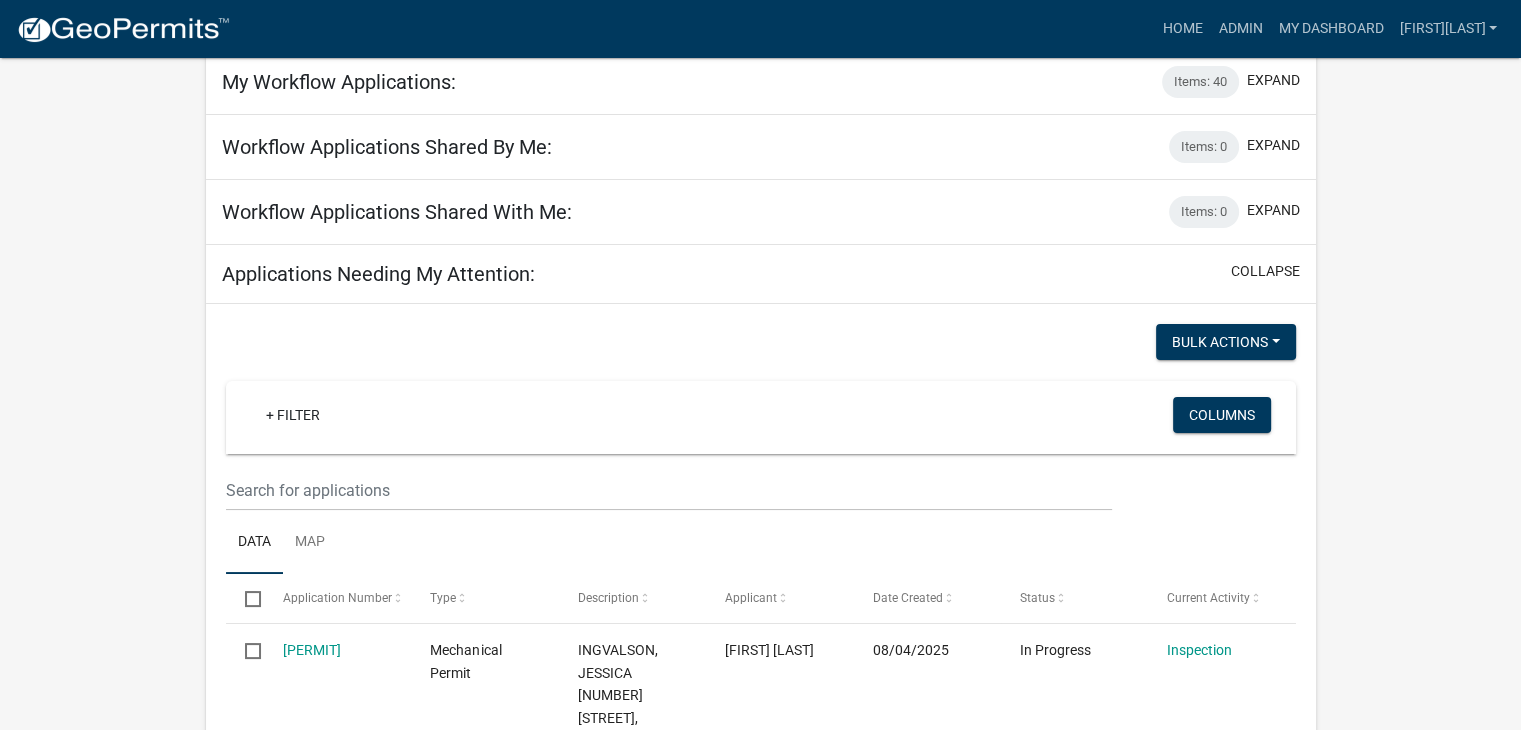 scroll, scrollTop: 300, scrollLeft: 0, axis: vertical 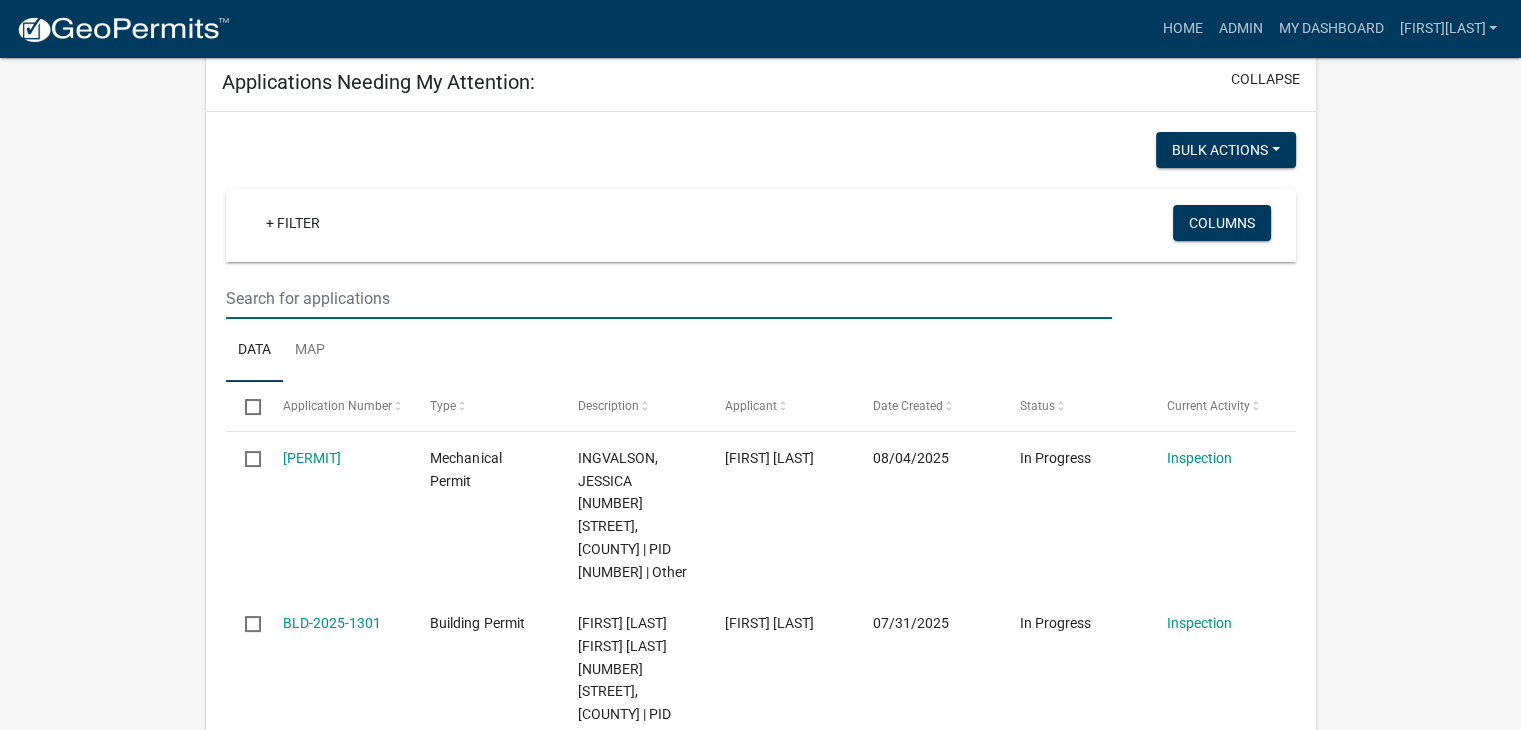 click at bounding box center [669, 298] 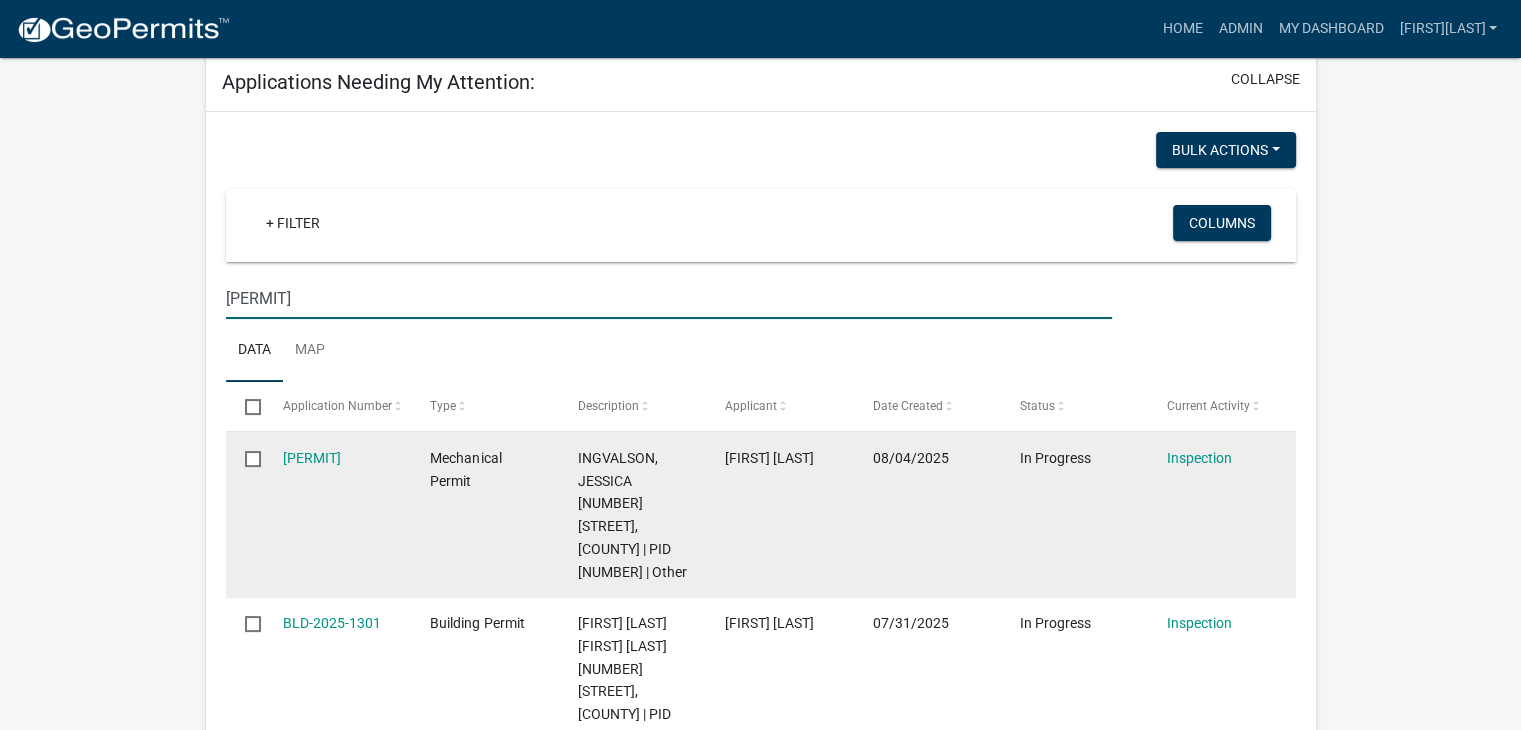 type on "ME-2024-481" 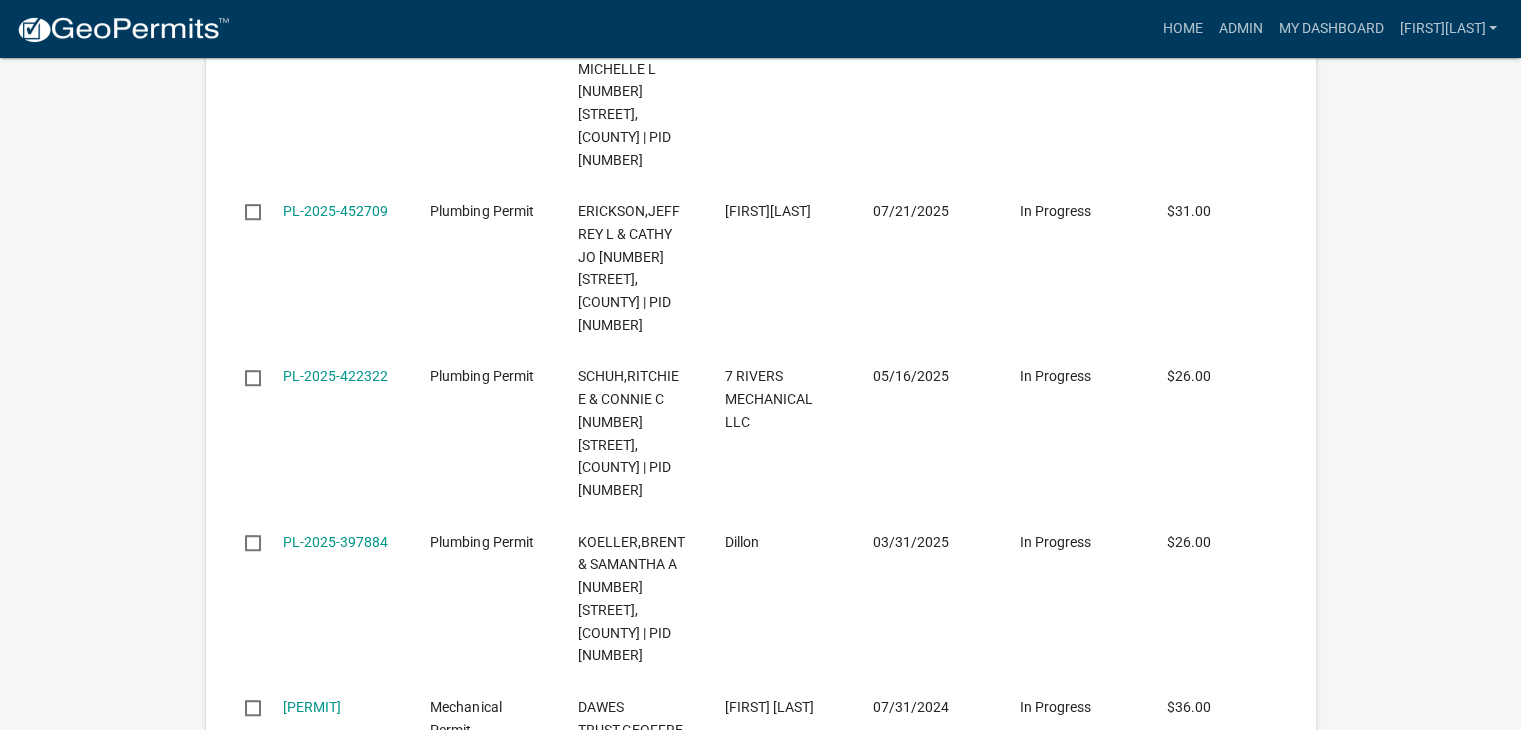 scroll, scrollTop: 1500, scrollLeft: 0, axis: vertical 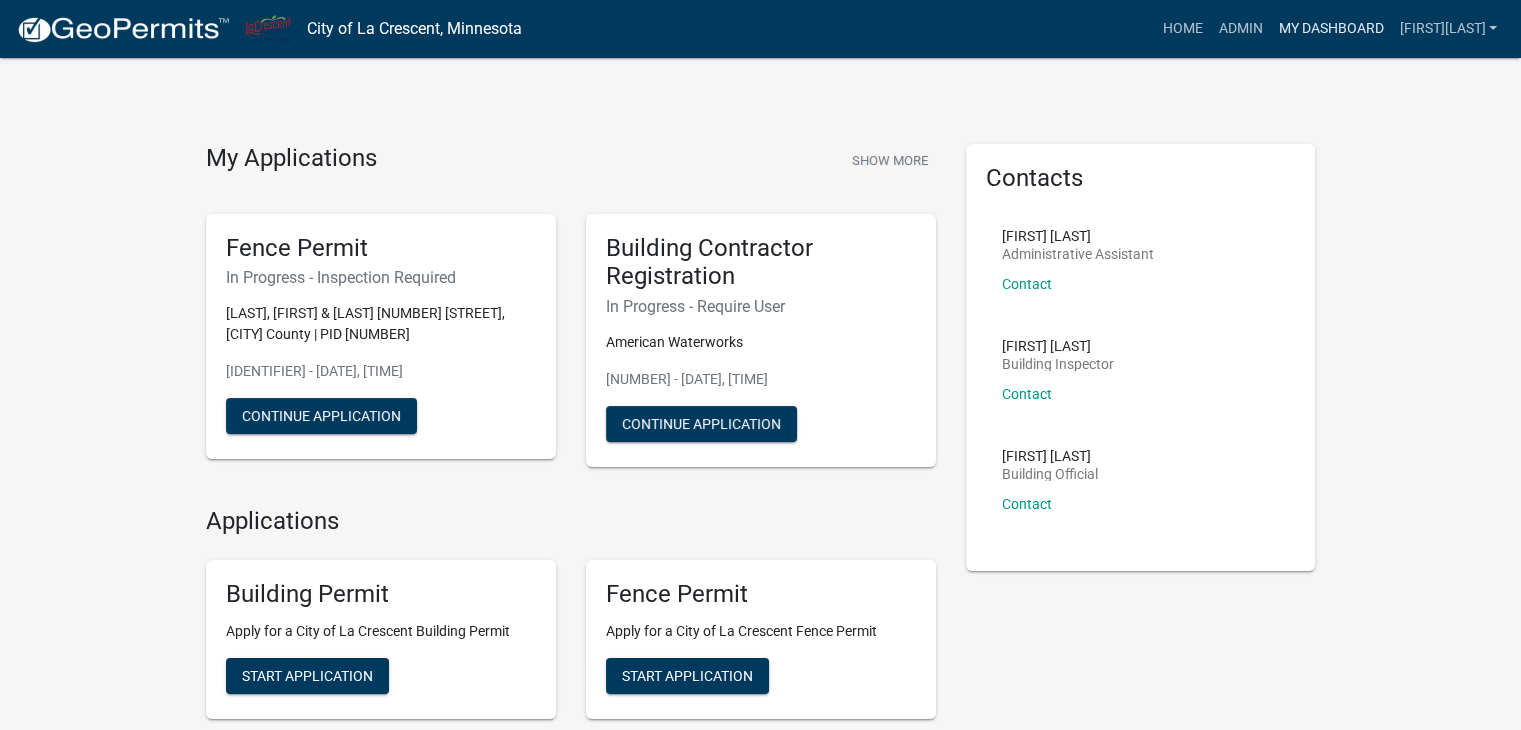 click on "My Dashboard" at bounding box center [1330, 29] 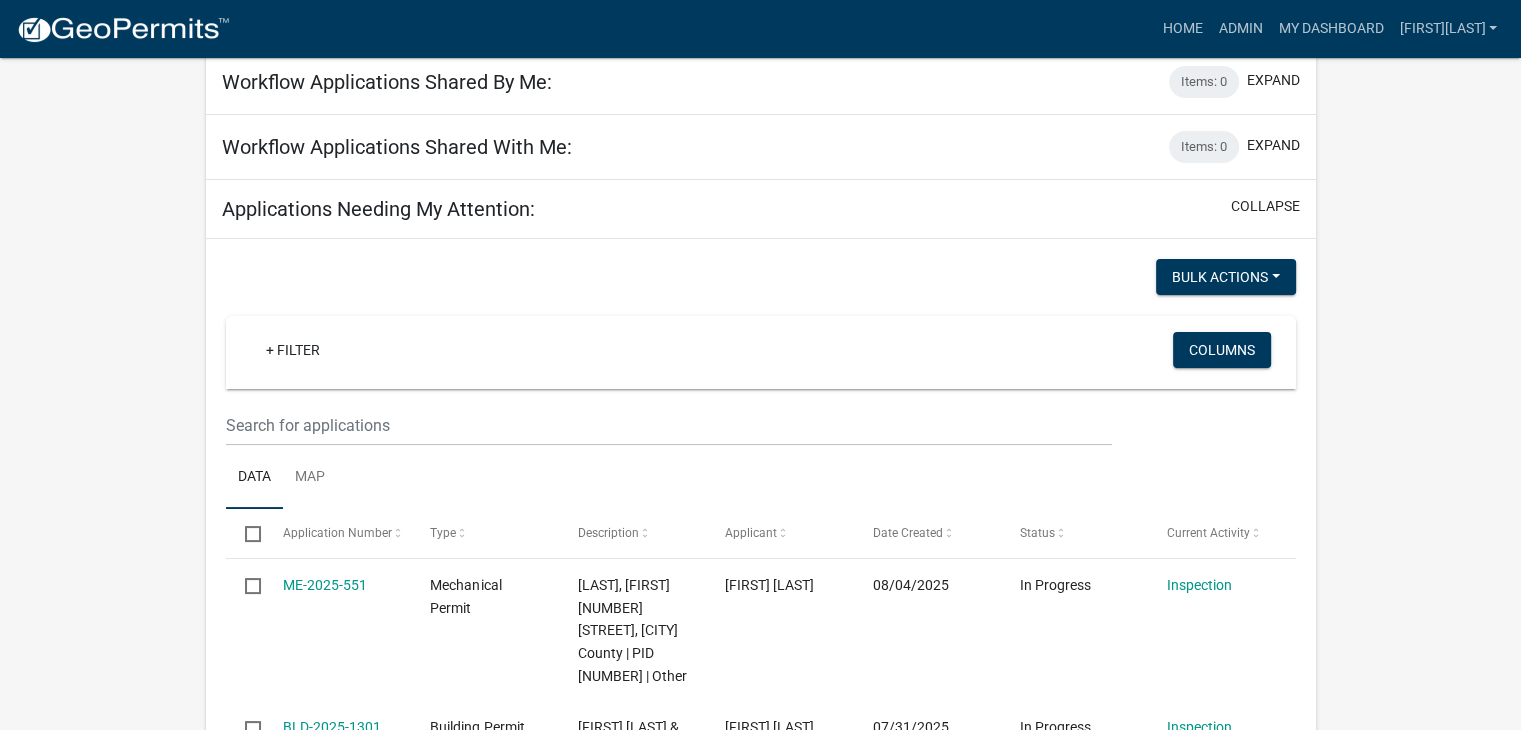 scroll, scrollTop: 200, scrollLeft: 0, axis: vertical 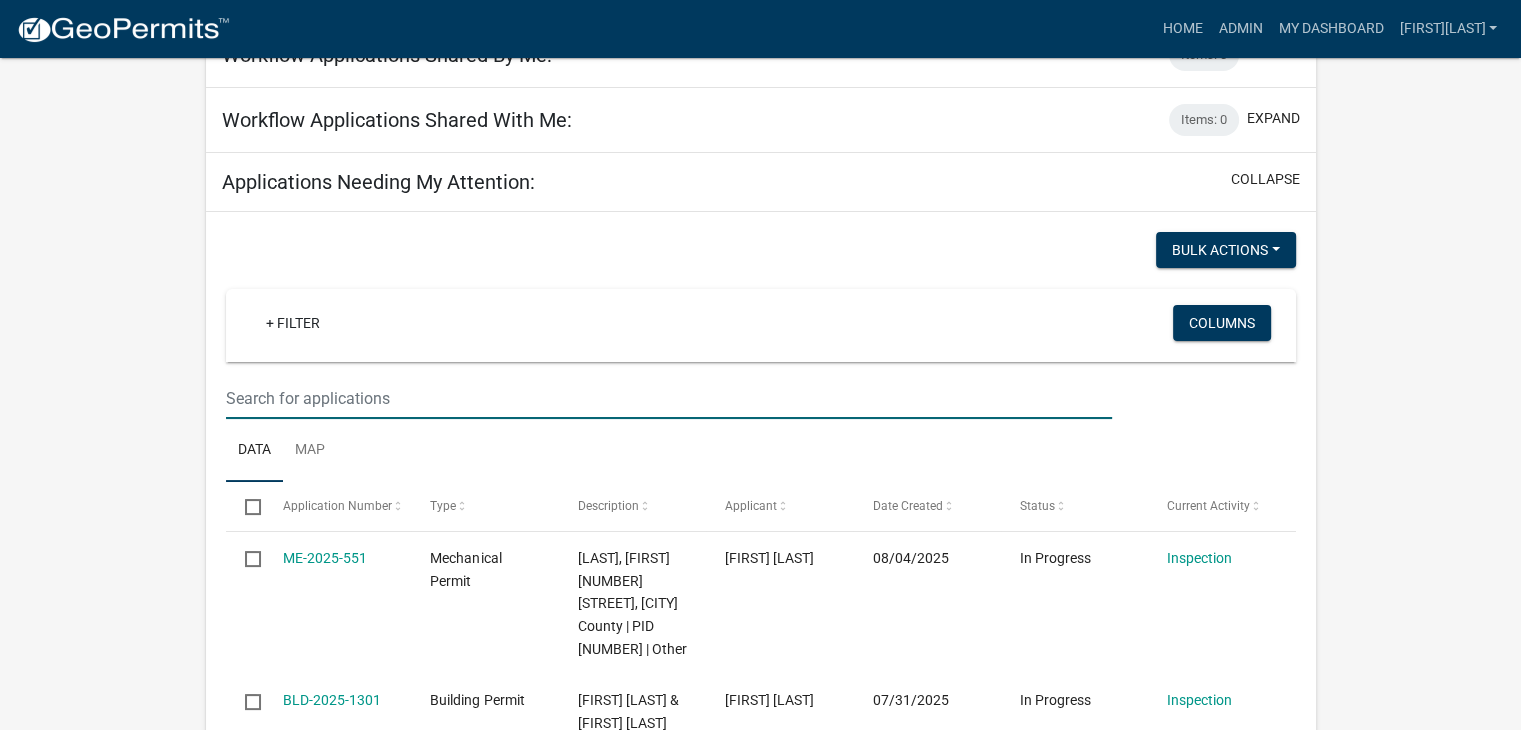 click at bounding box center [669, 398] 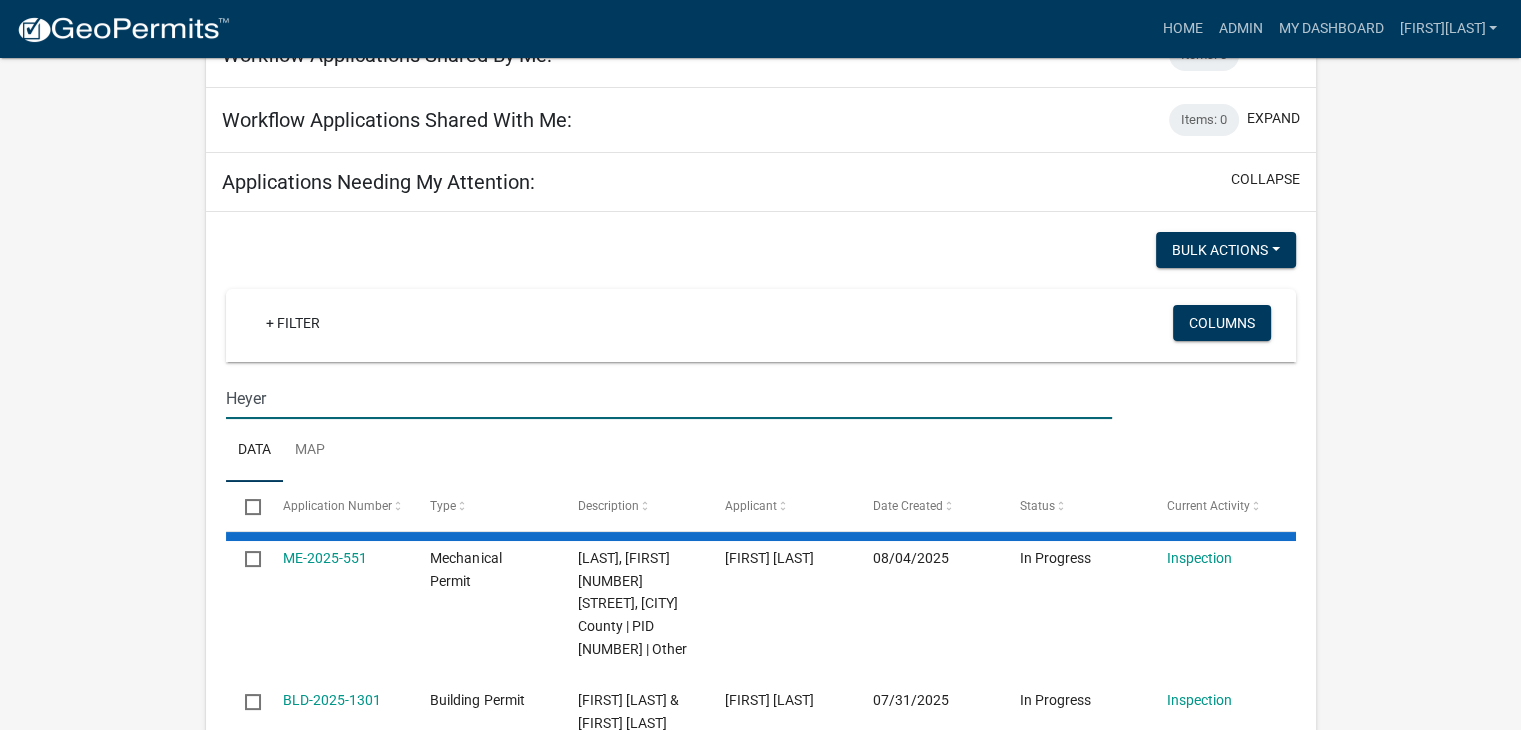 type on "Heyer" 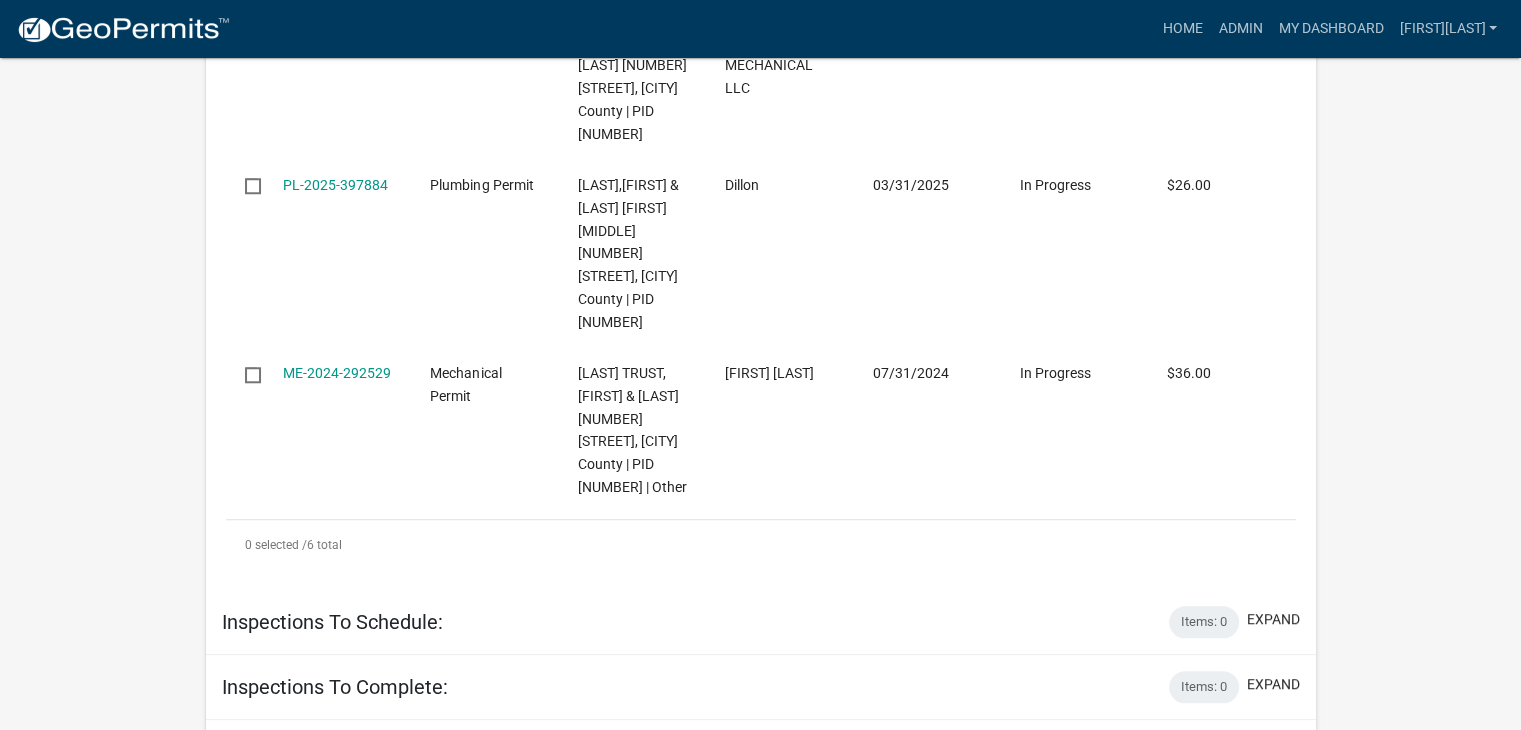 scroll, scrollTop: 1800, scrollLeft: 0, axis: vertical 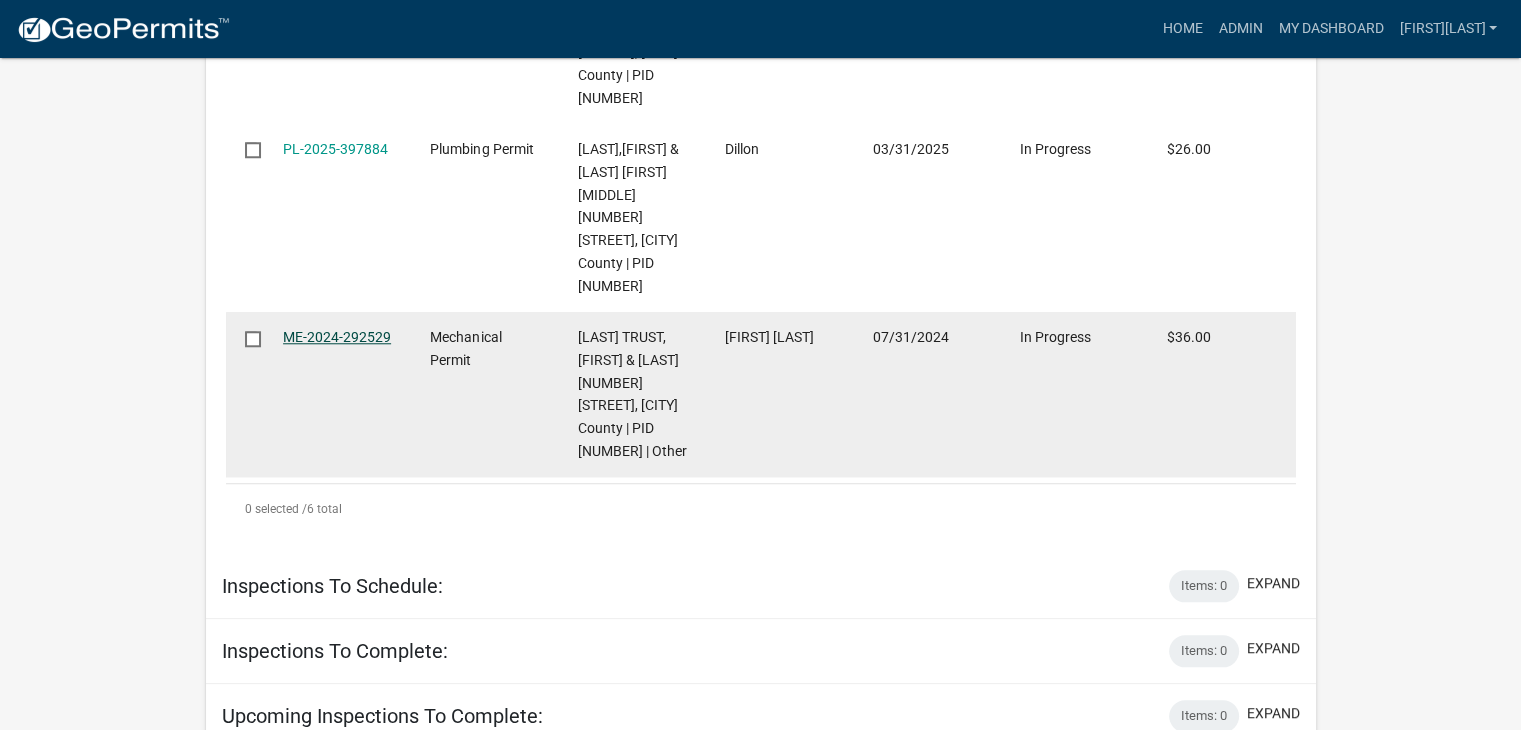 click on "[PERMIT_ID]" 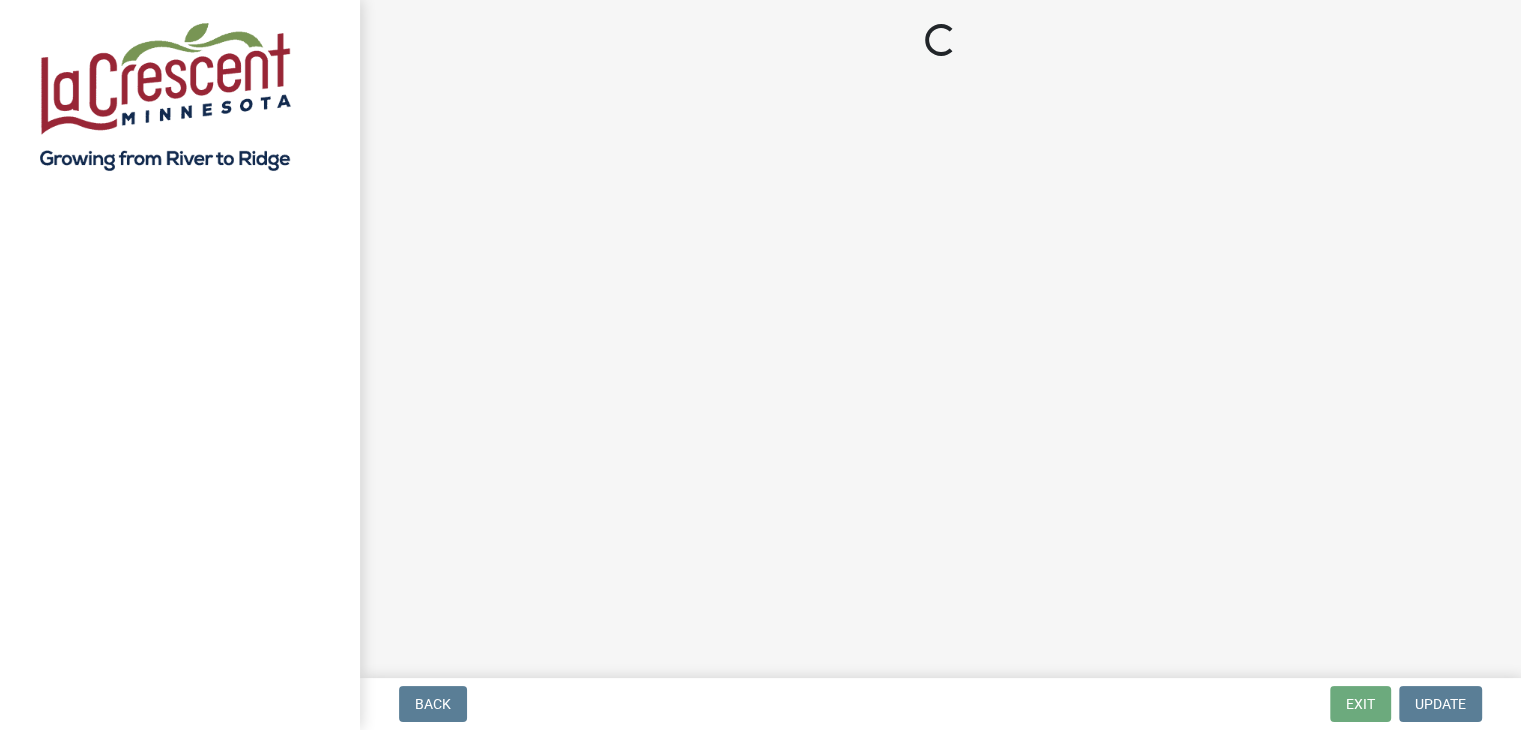 scroll, scrollTop: 0, scrollLeft: 0, axis: both 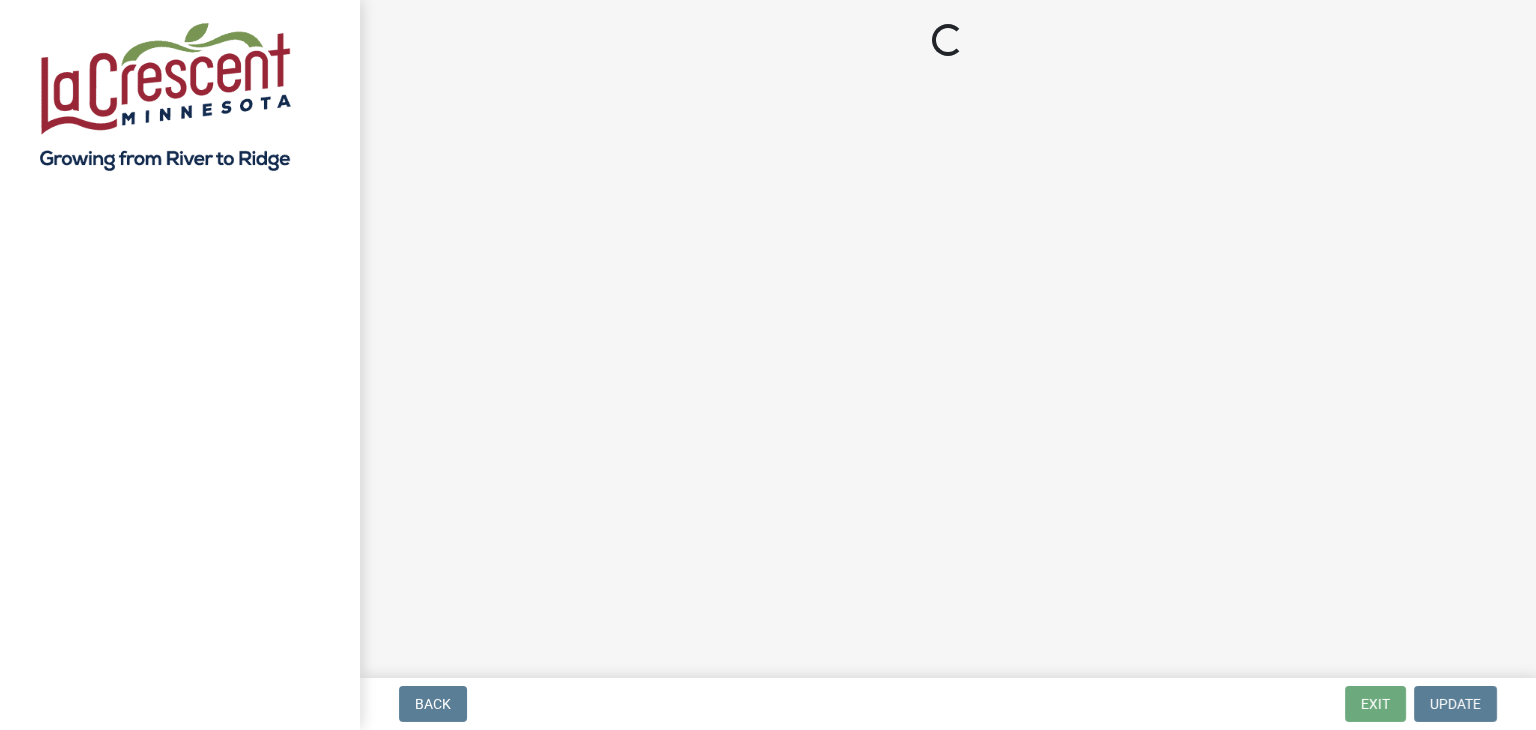 select on "3: 3" 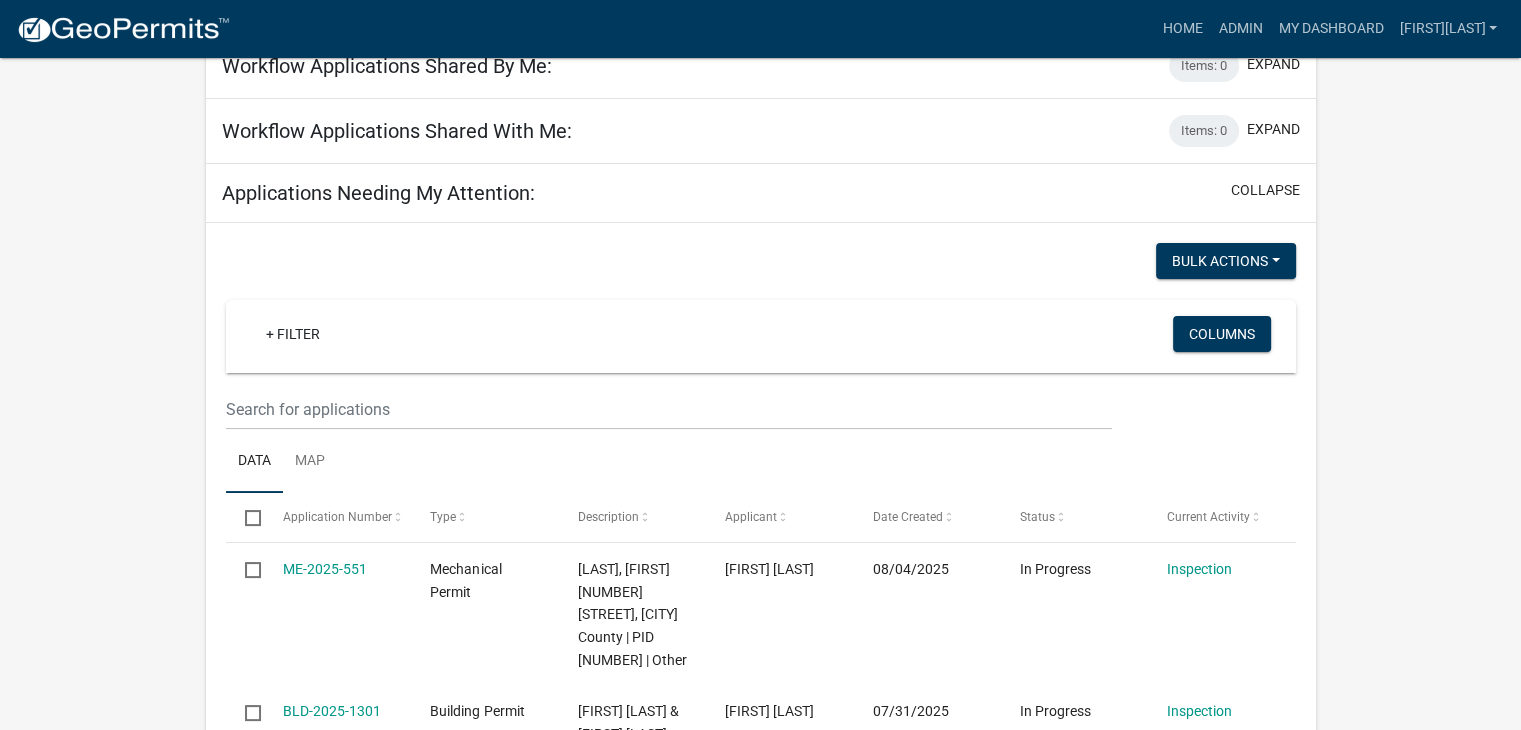 scroll, scrollTop: 200, scrollLeft: 0, axis: vertical 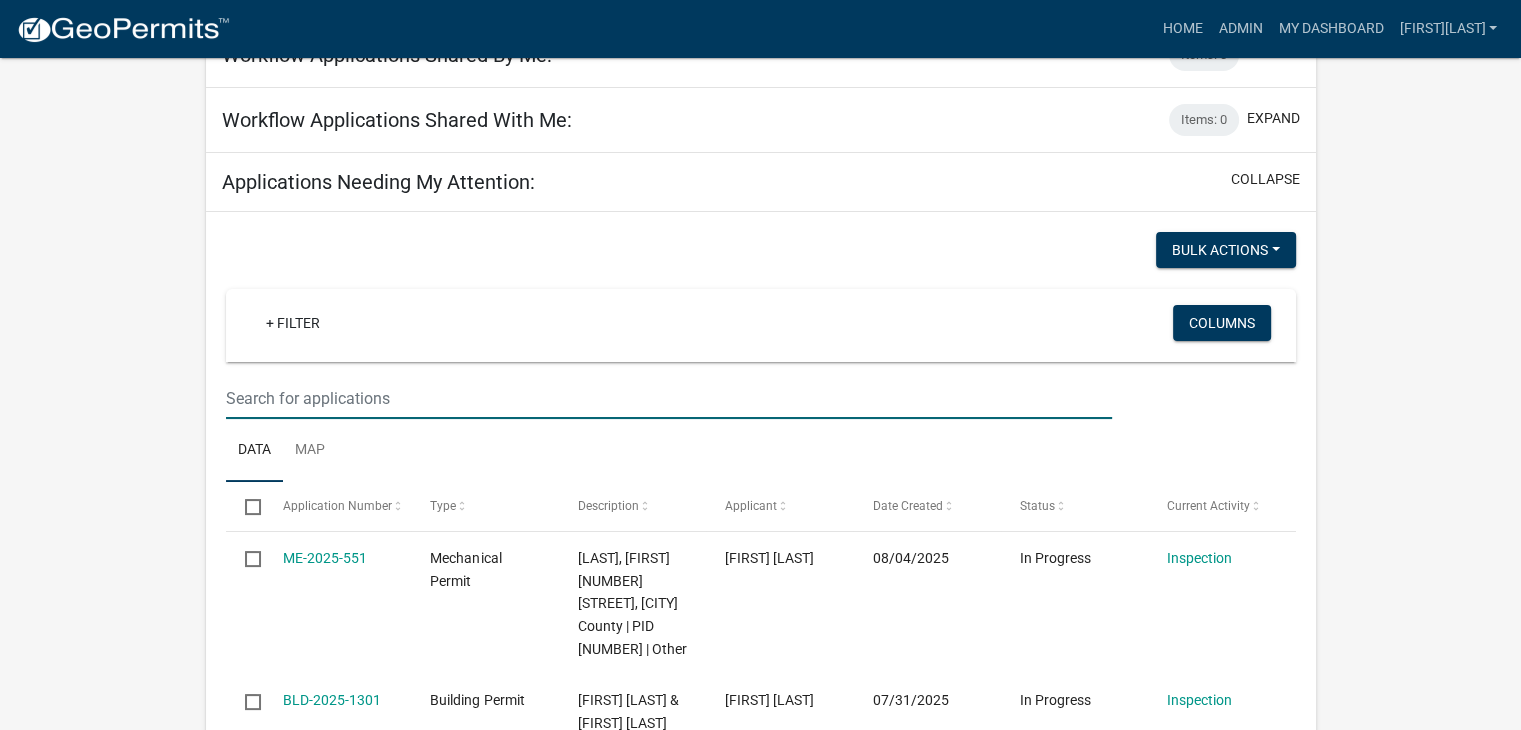 click at bounding box center [669, 398] 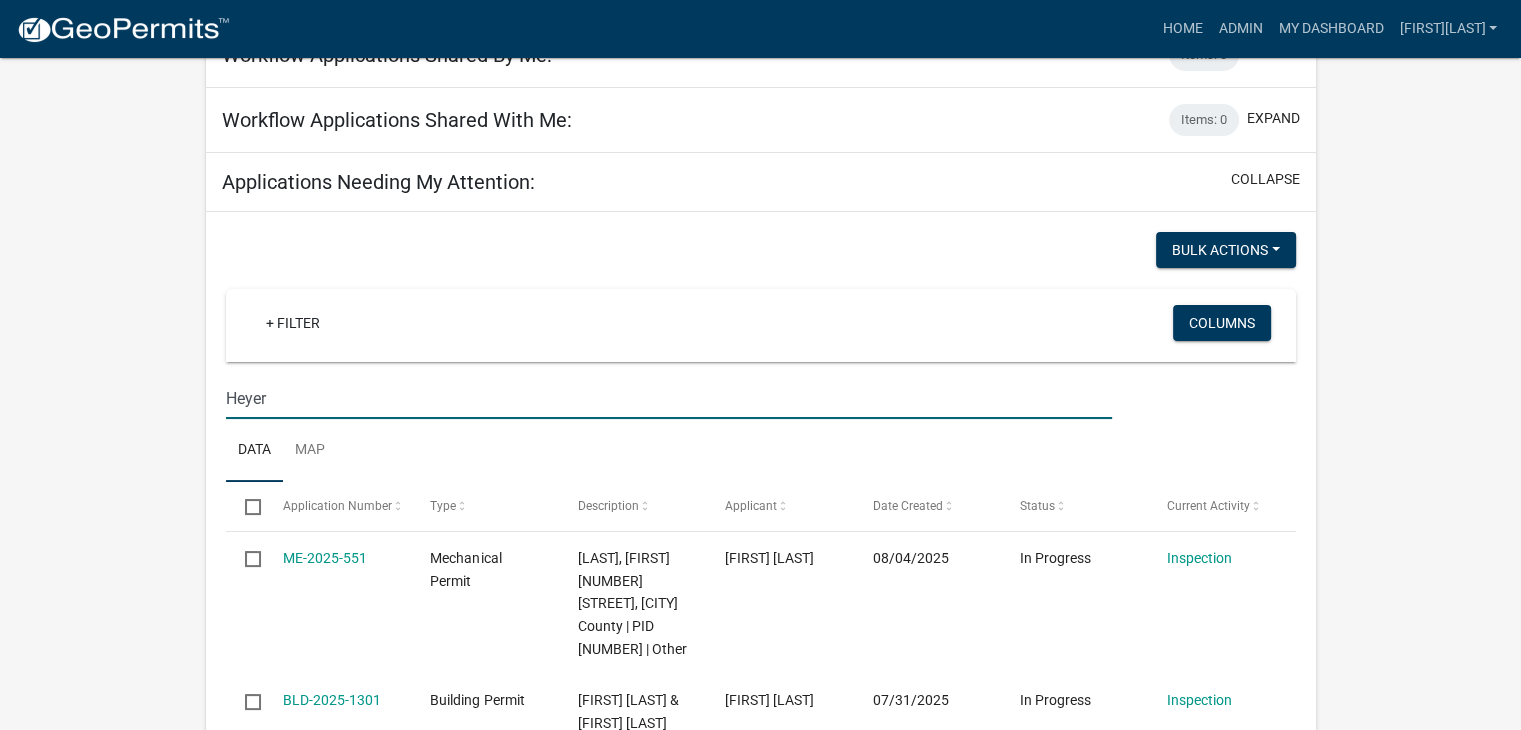 type on "Heyer" 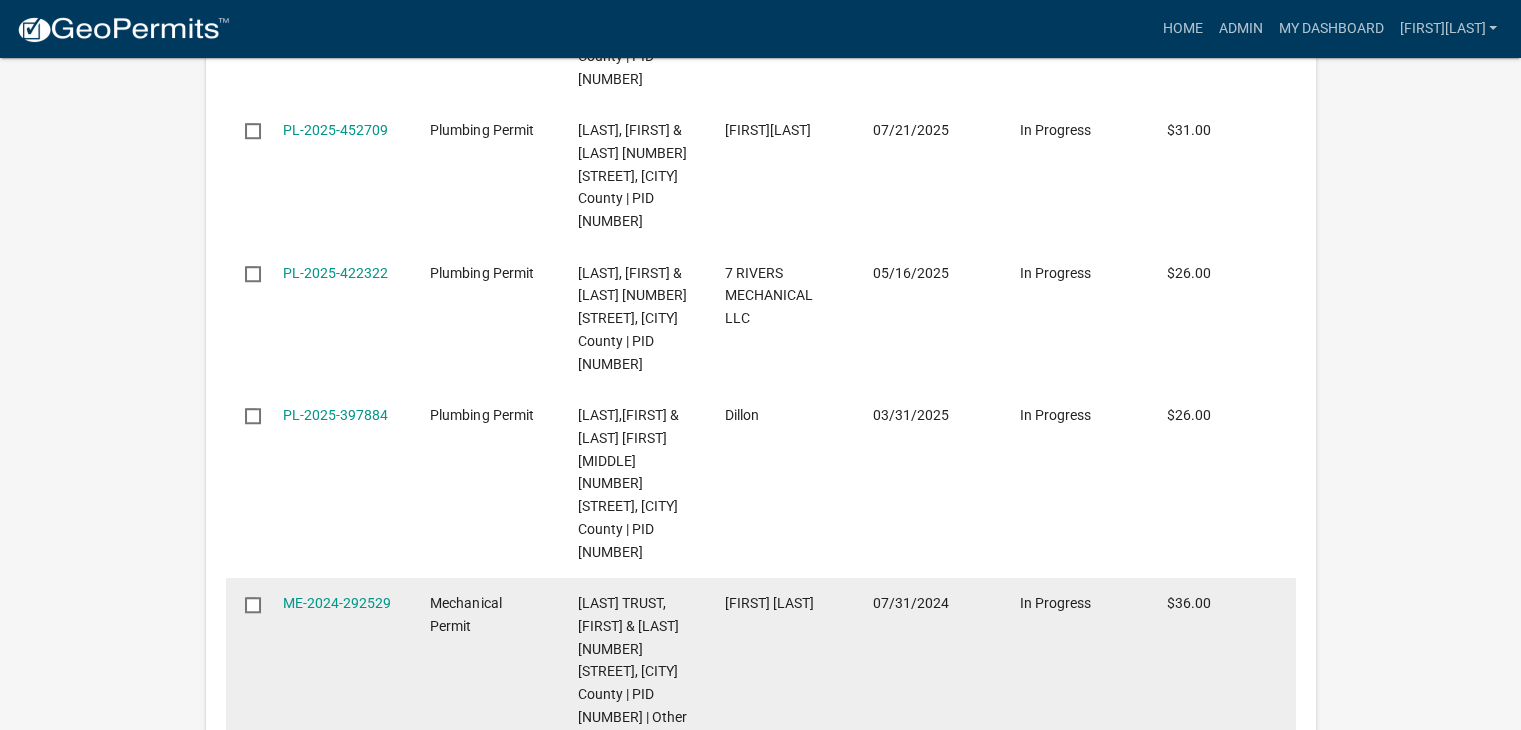 scroll, scrollTop: 1634, scrollLeft: 0, axis: vertical 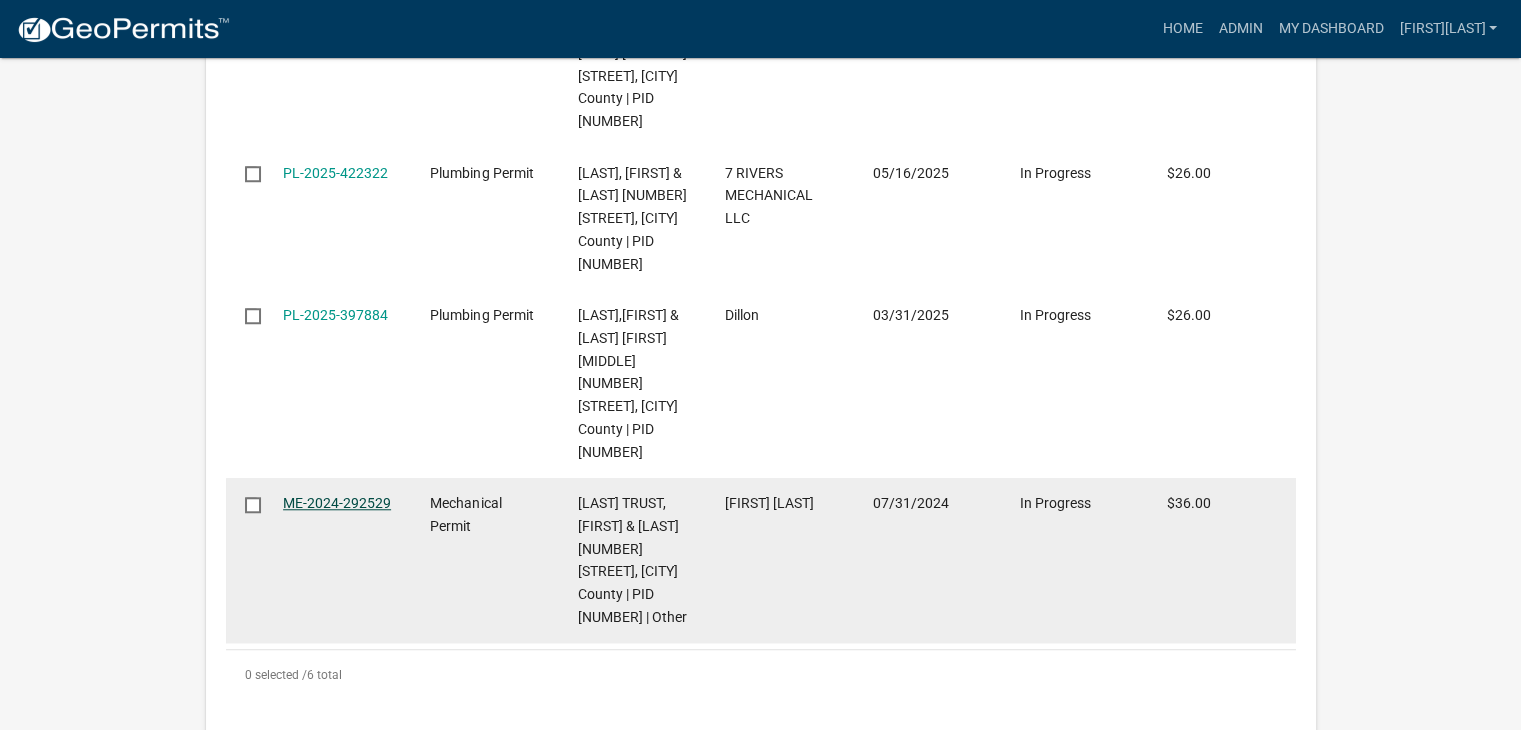 drag, startPoint x: 392, startPoint y: 501, endPoint x: 288, endPoint y: 501, distance: 104 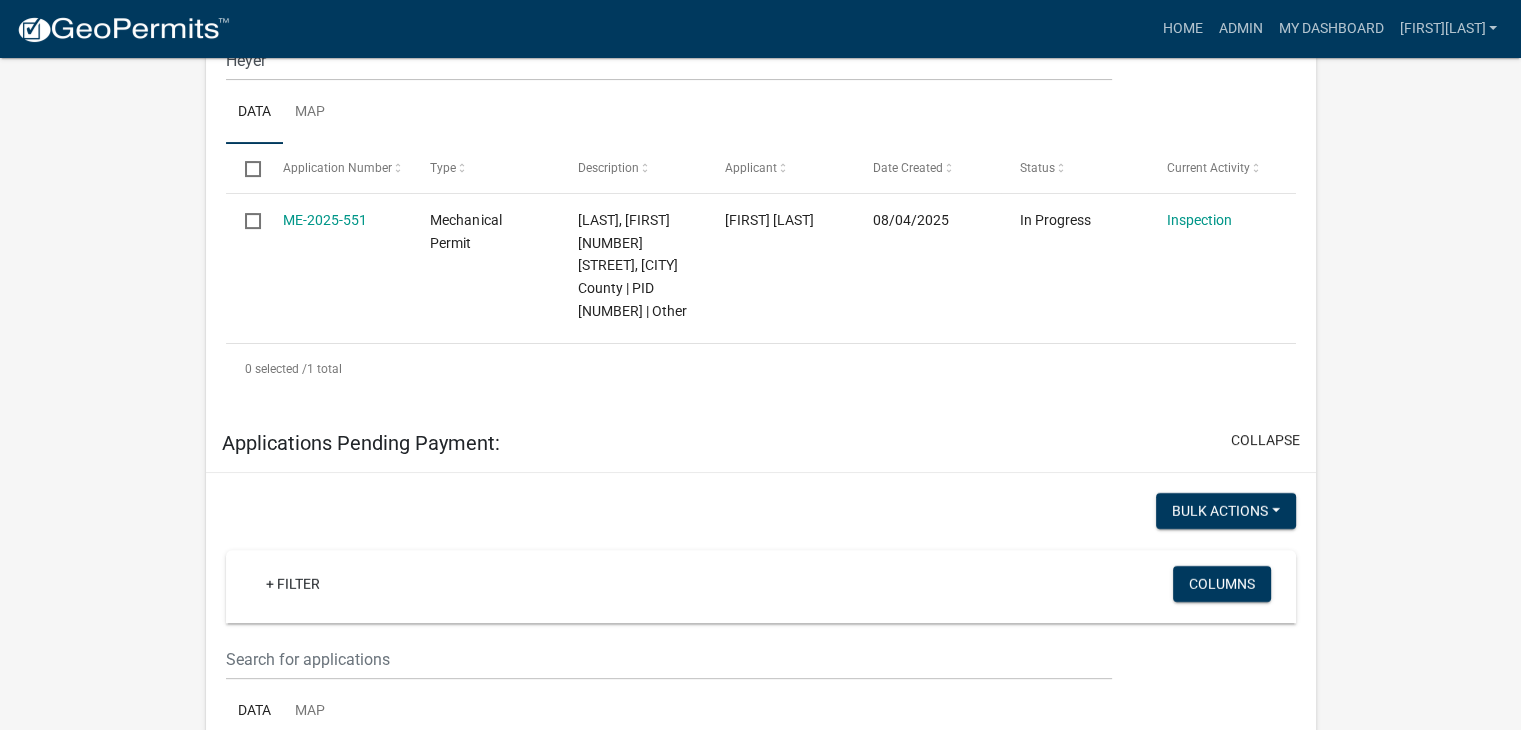 scroll, scrollTop: 534, scrollLeft: 0, axis: vertical 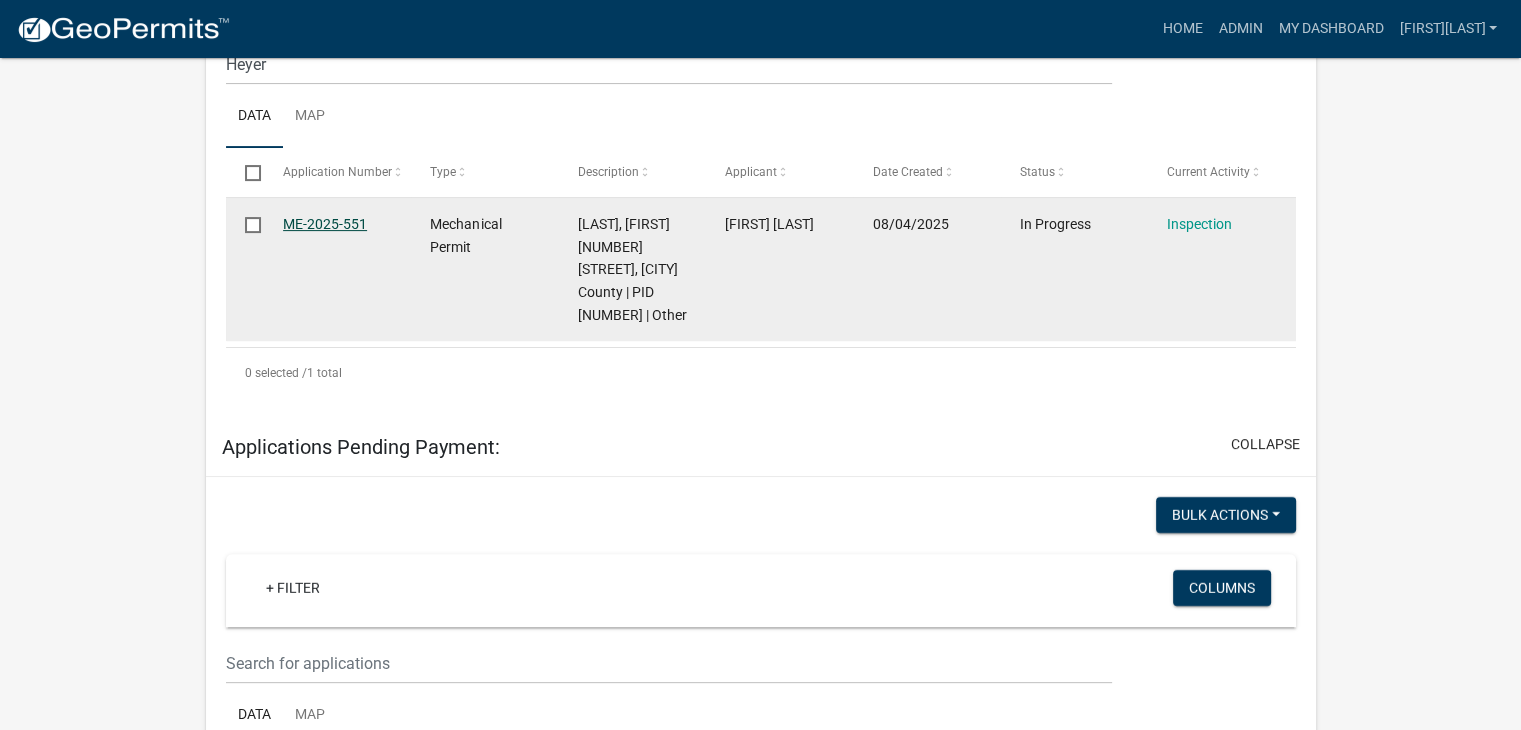 drag, startPoint x: 370, startPoint y: 218, endPoint x: 288, endPoint y: 221, distance: 82.05486 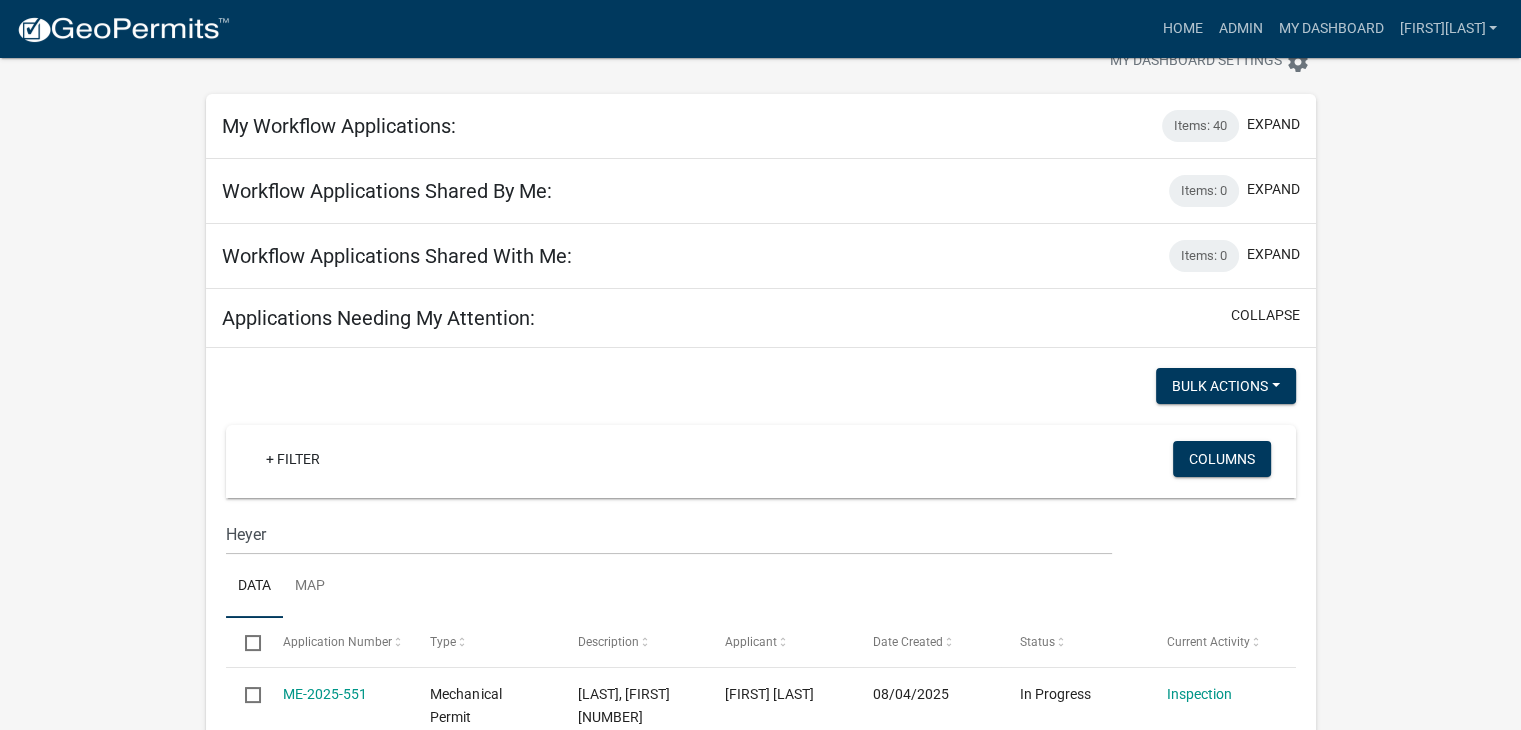 scroll, scrollTop: 0, scrollLeft: 0, axis: both 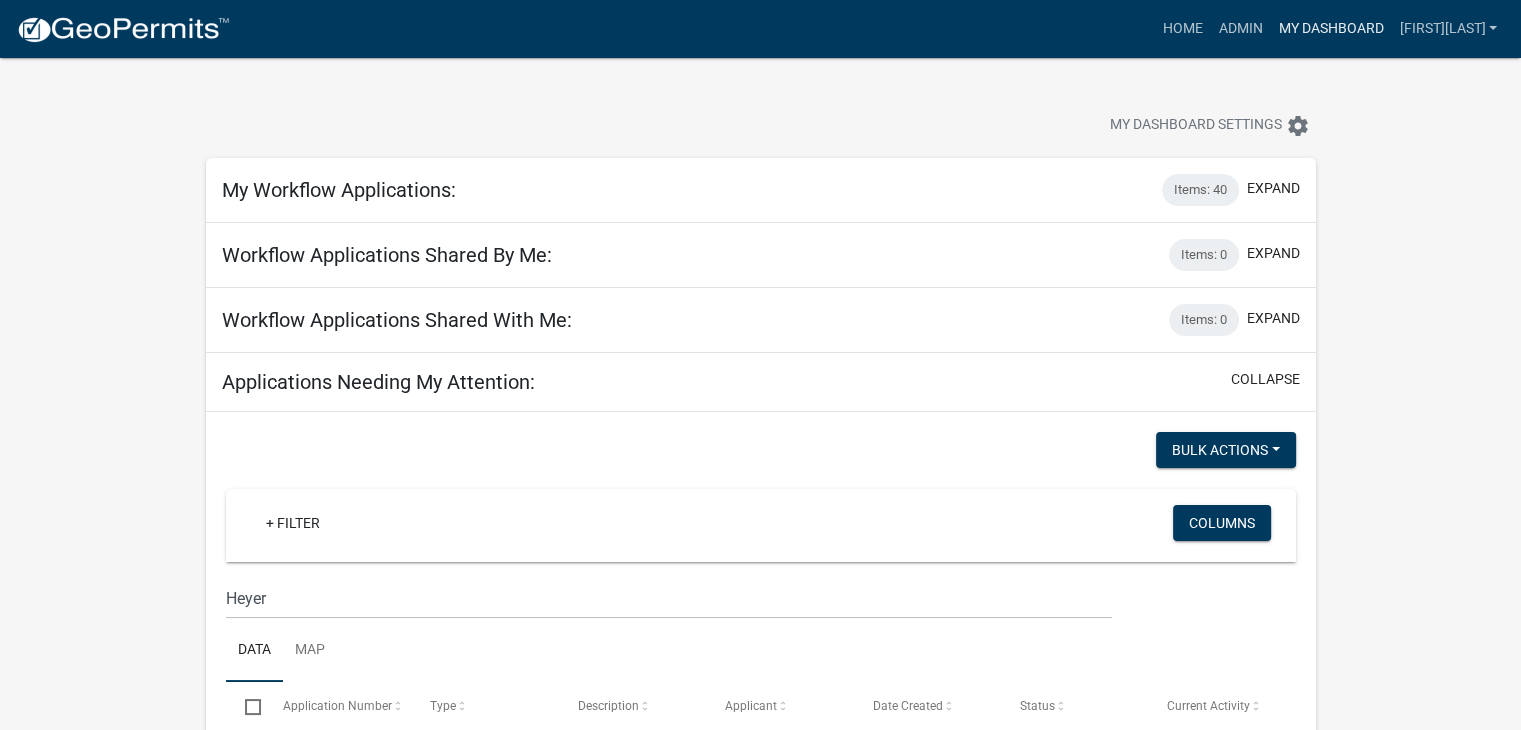 click on "My Dashboard" at bounding box center (1330, 29) 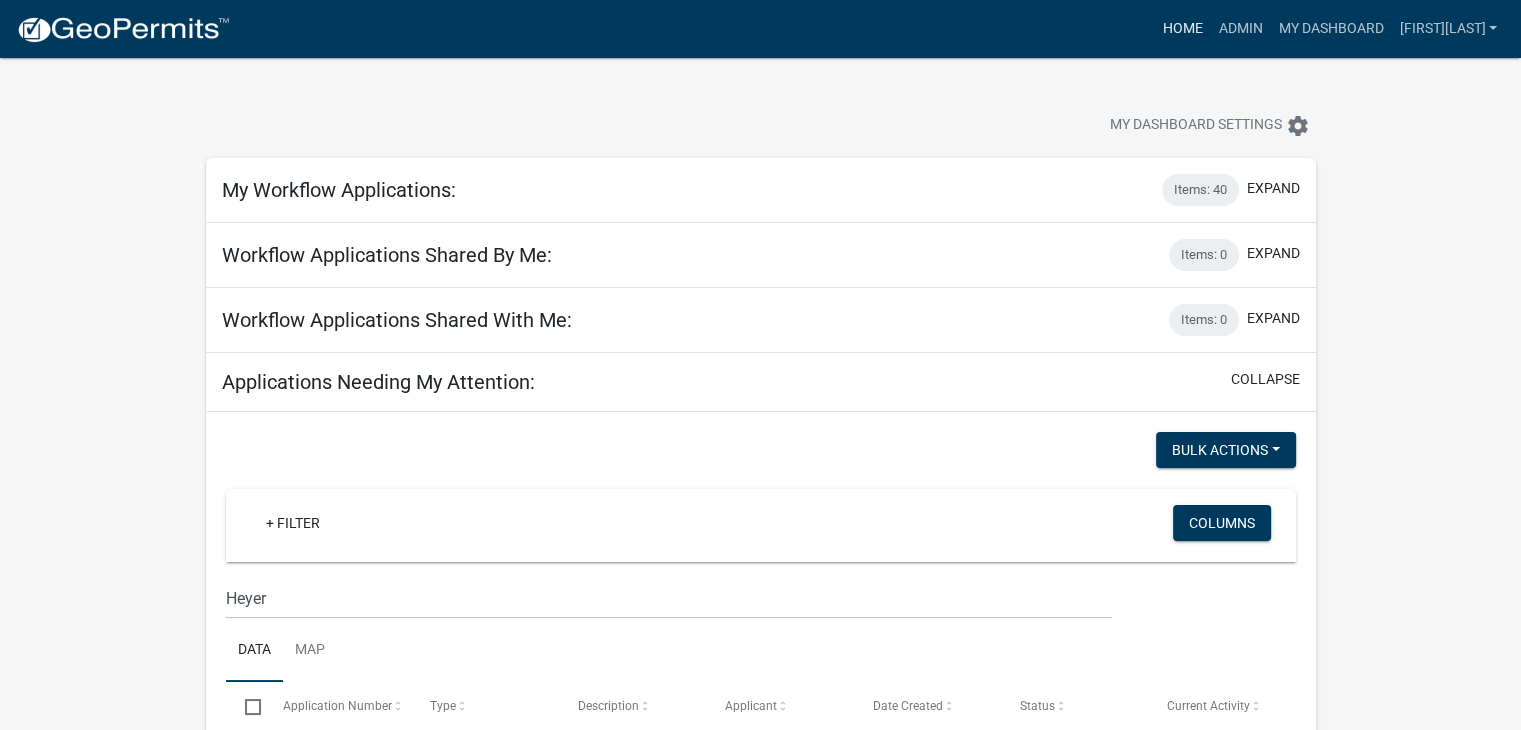click on "Home" at bounding box center [1182, 29] 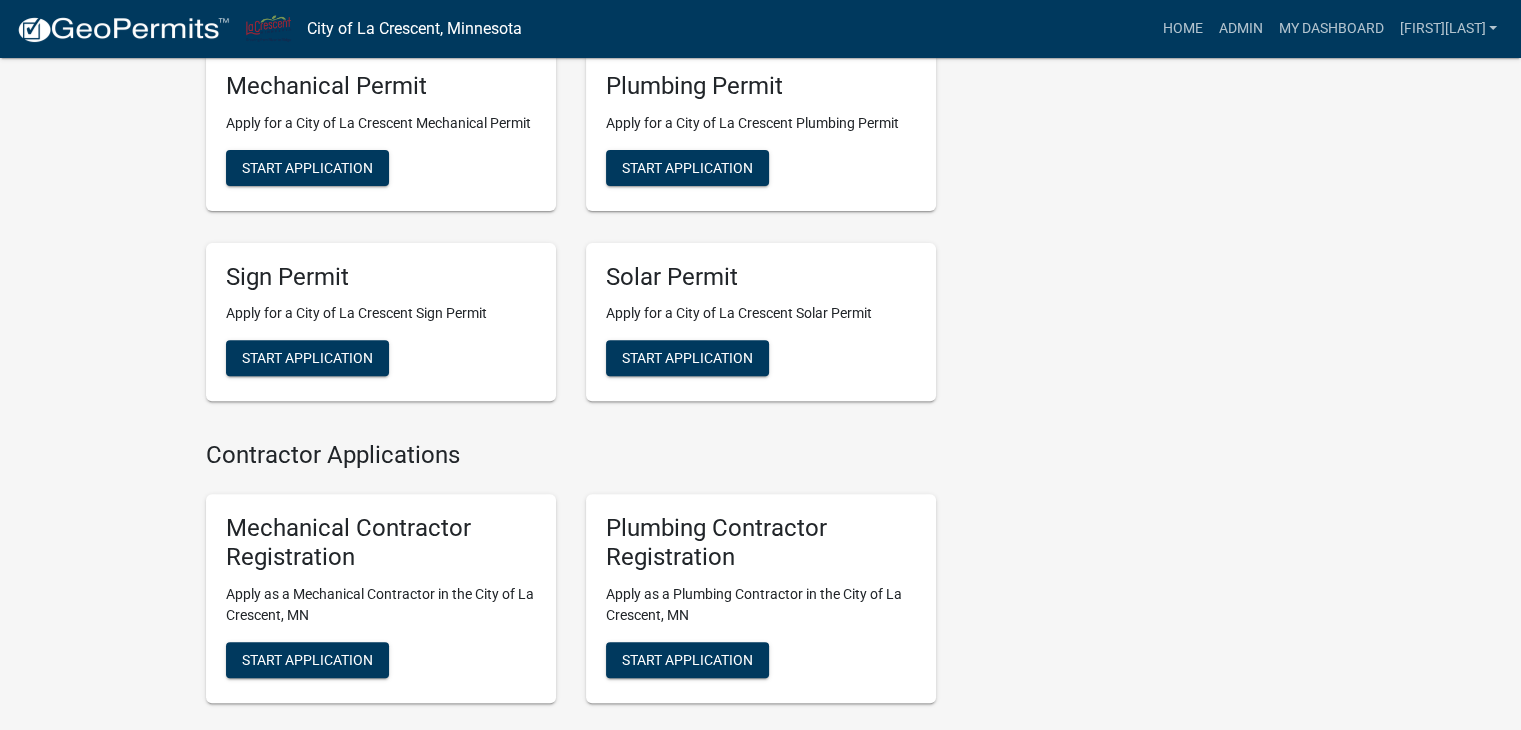 scroll, scrollTop: 700, scrollLeft: 0, axis: vertical 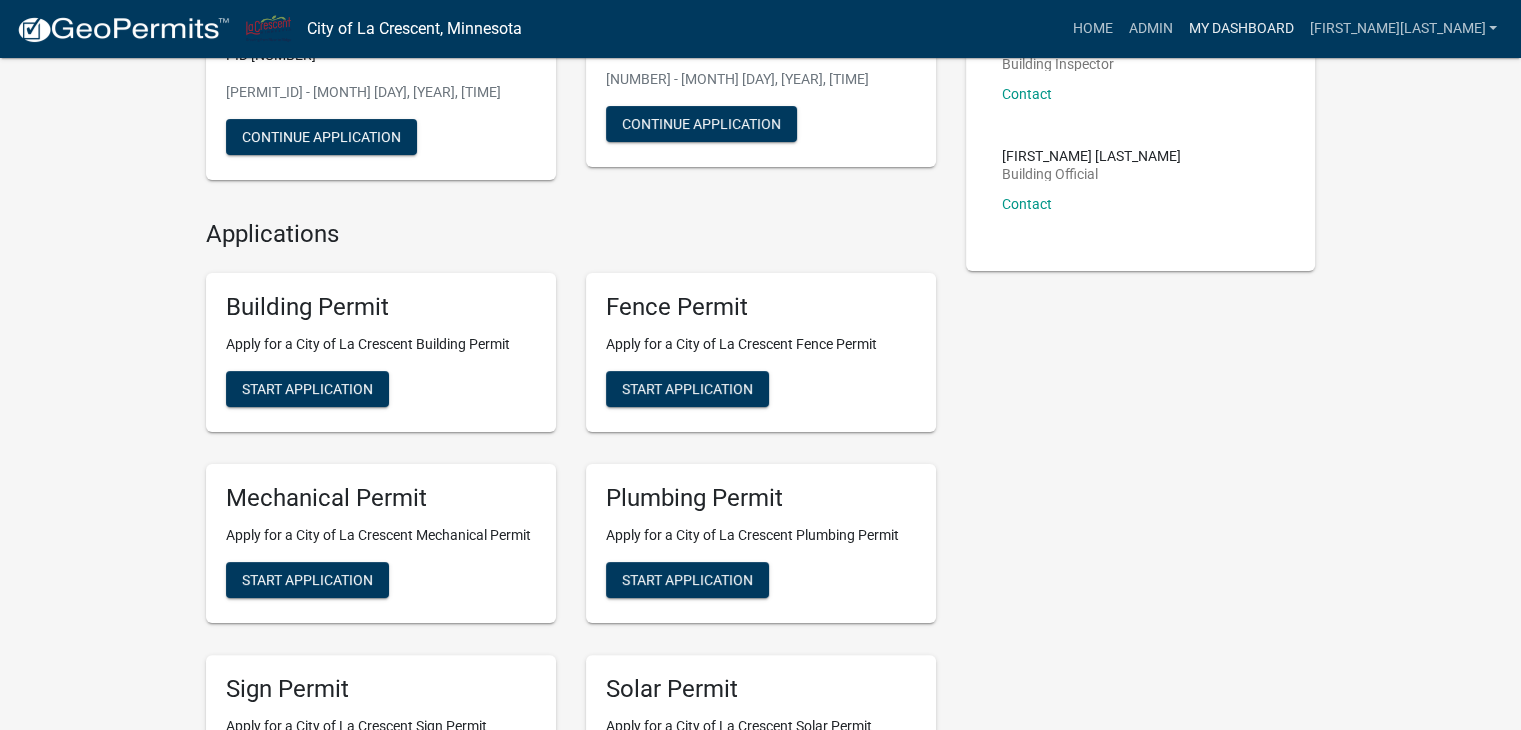 click on "My Dashboard" at bounding box center (1240, 29) 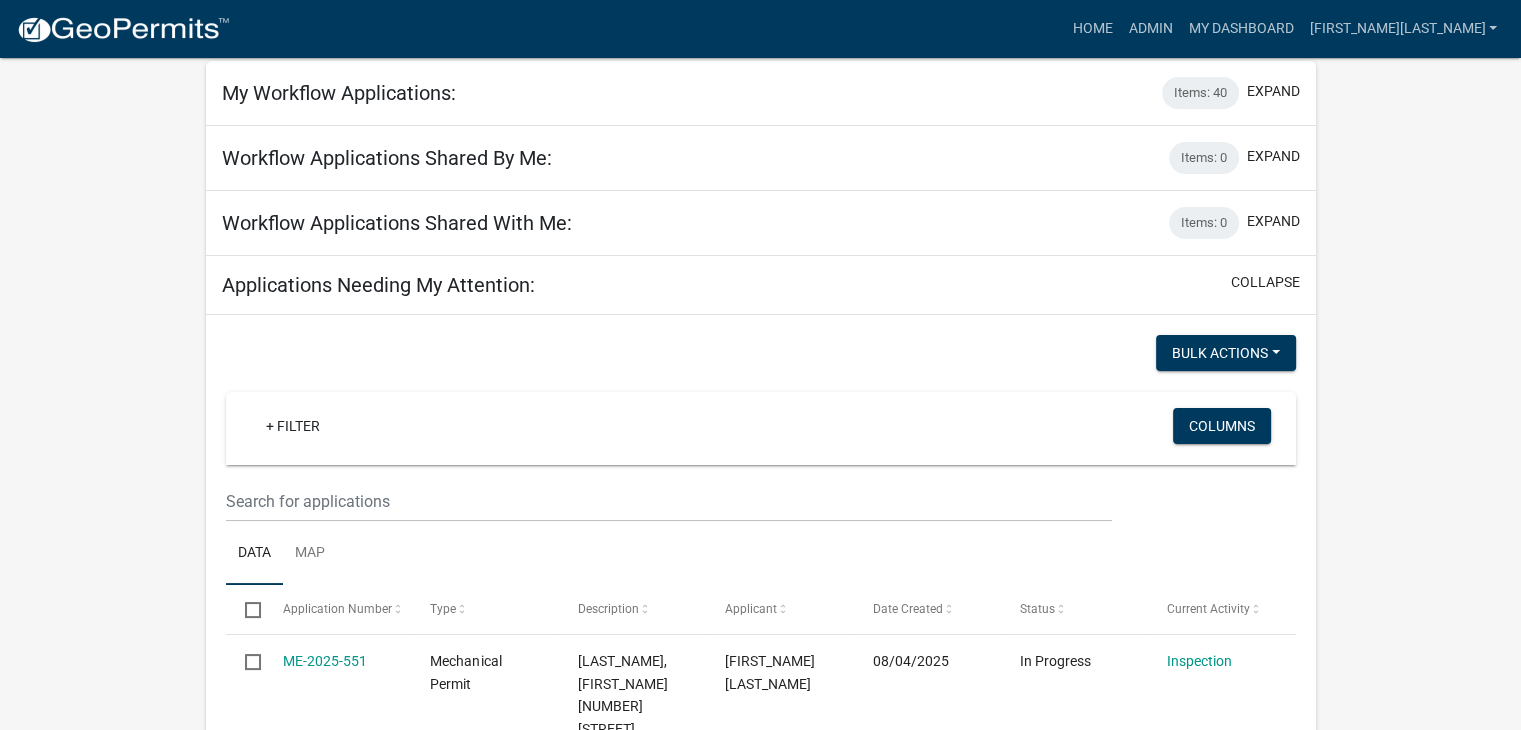 scroll, scrollTop: 400, scrollLeft: 0, axis: vertical 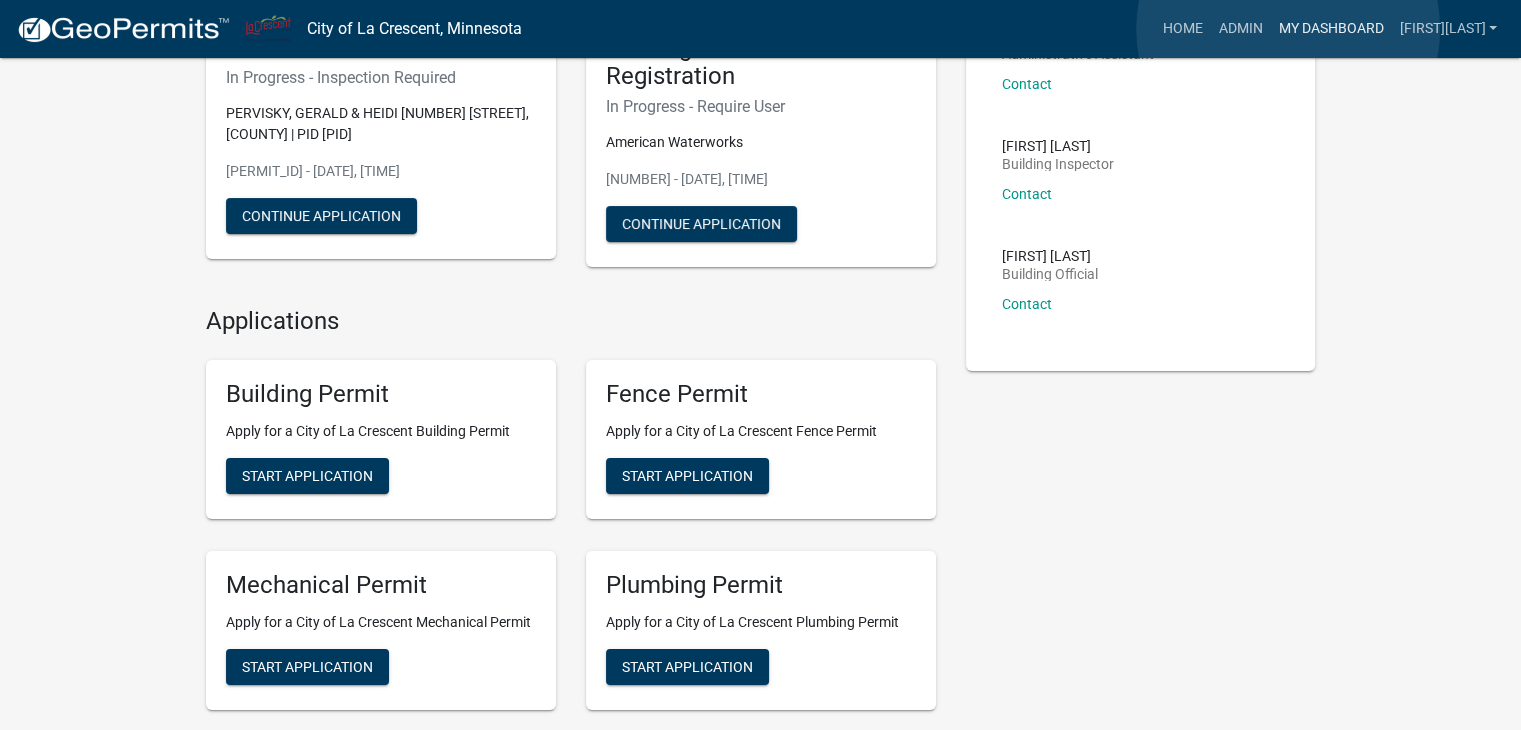 click on "My Dashboard" at bounding box center (1330, 29) 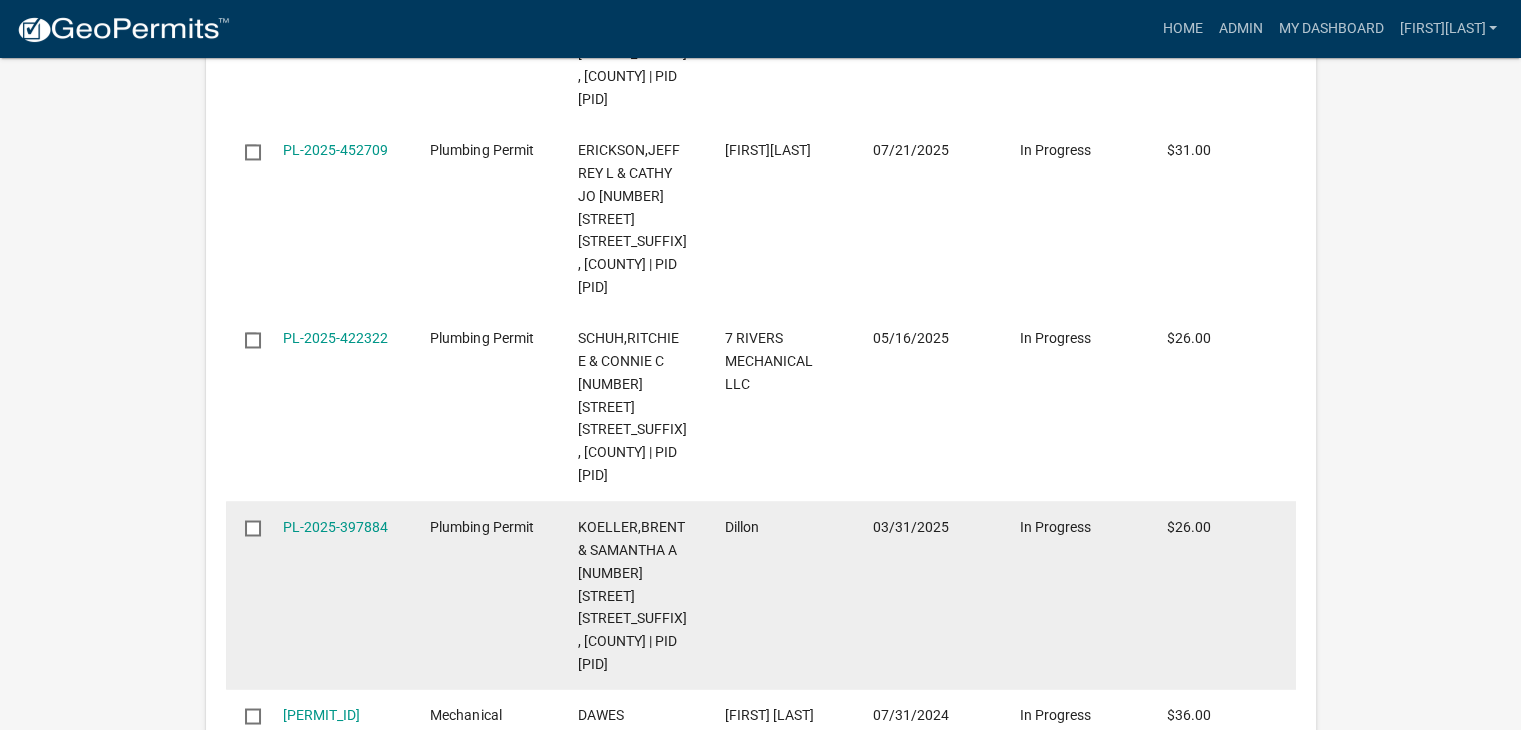 scroll, scrollTop: 3261, scrollLeft: 0, axis: vertical 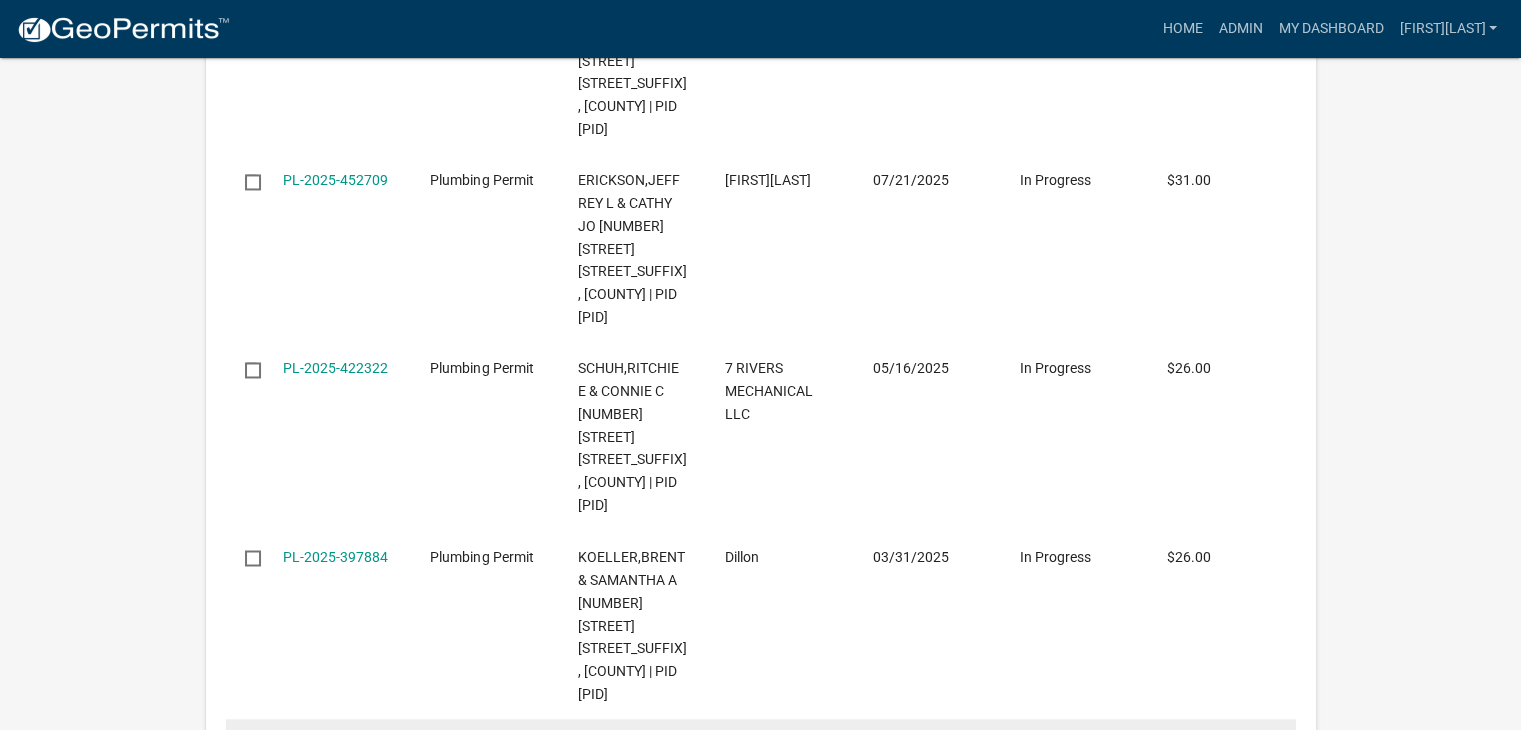 click on "[PERMIT_ID]" 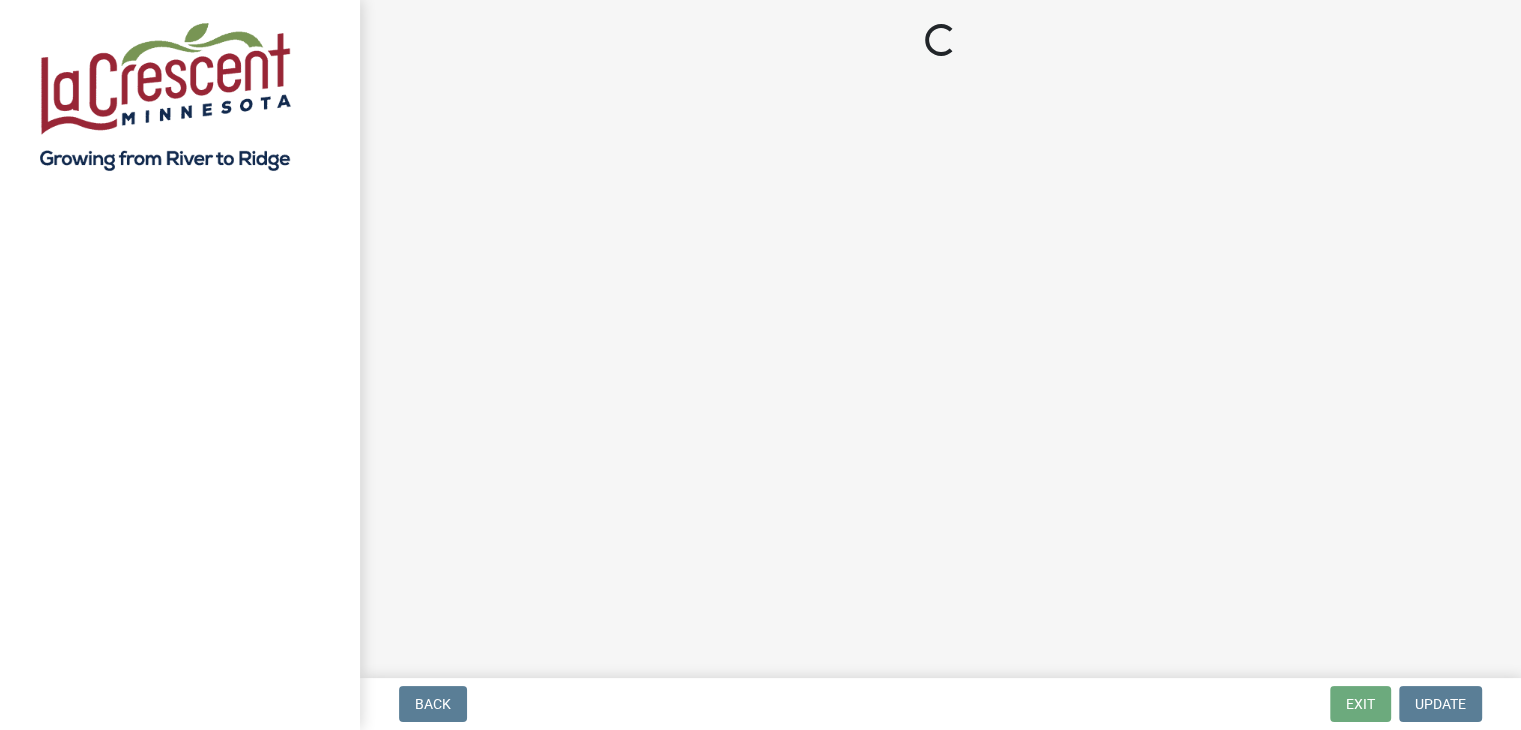 scroll, scrollTop: 0, scrollLeft: 0, axis: both 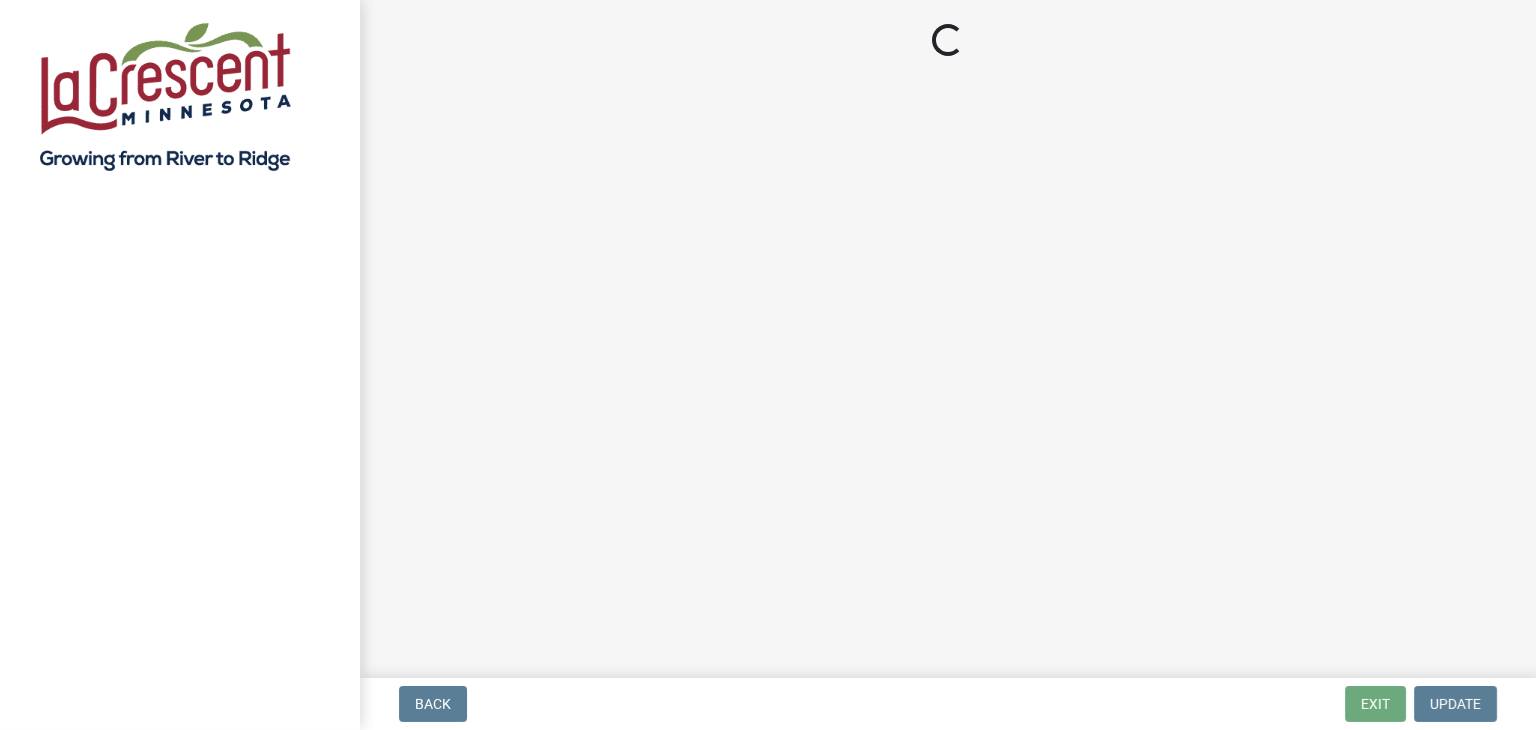select on "3: 3" 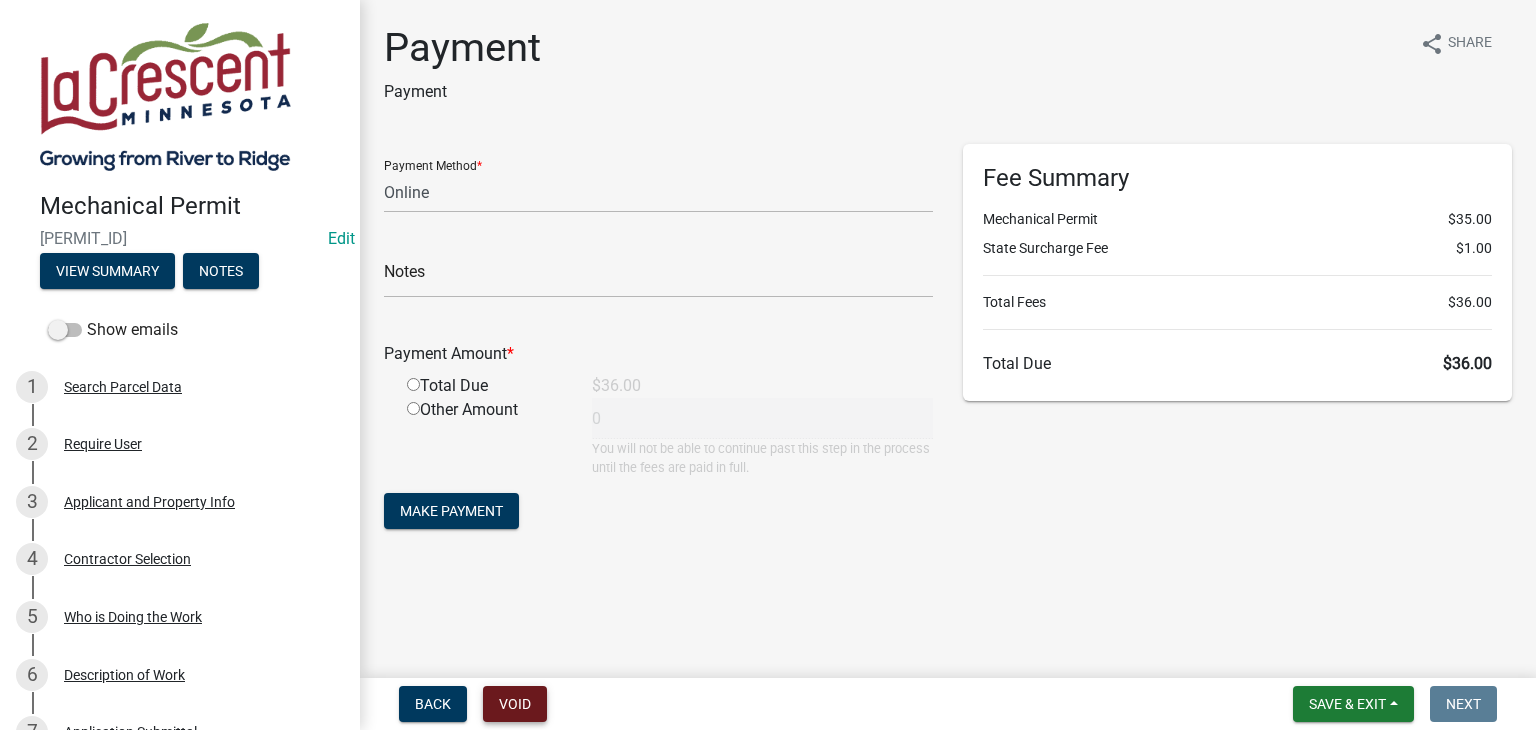 click on "Void" at bounding box center [515, 704] 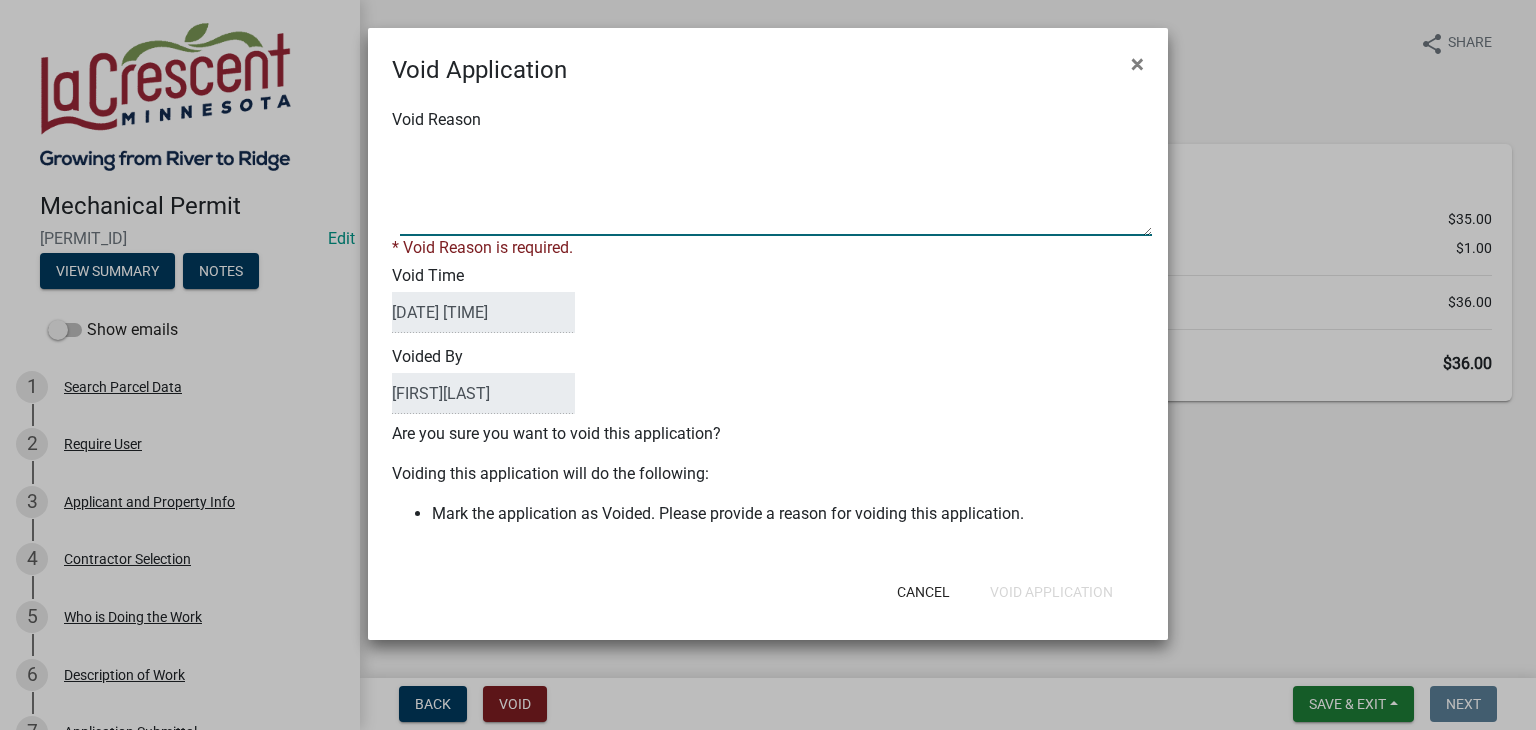 click on "Void Reason" at bounding box center [776, 186] 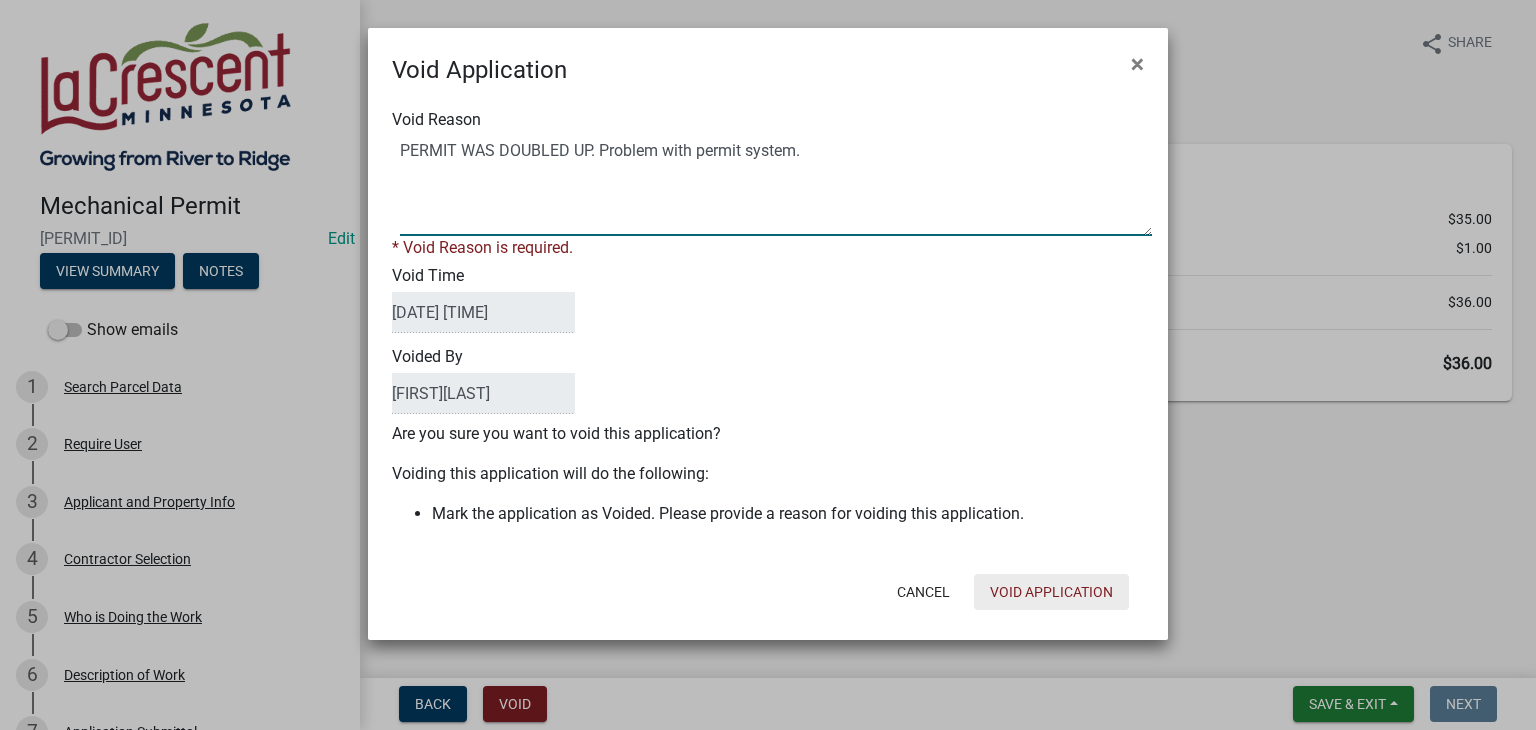 type on "PERMIT WAS DOUBLED UP. Problem with permit system." 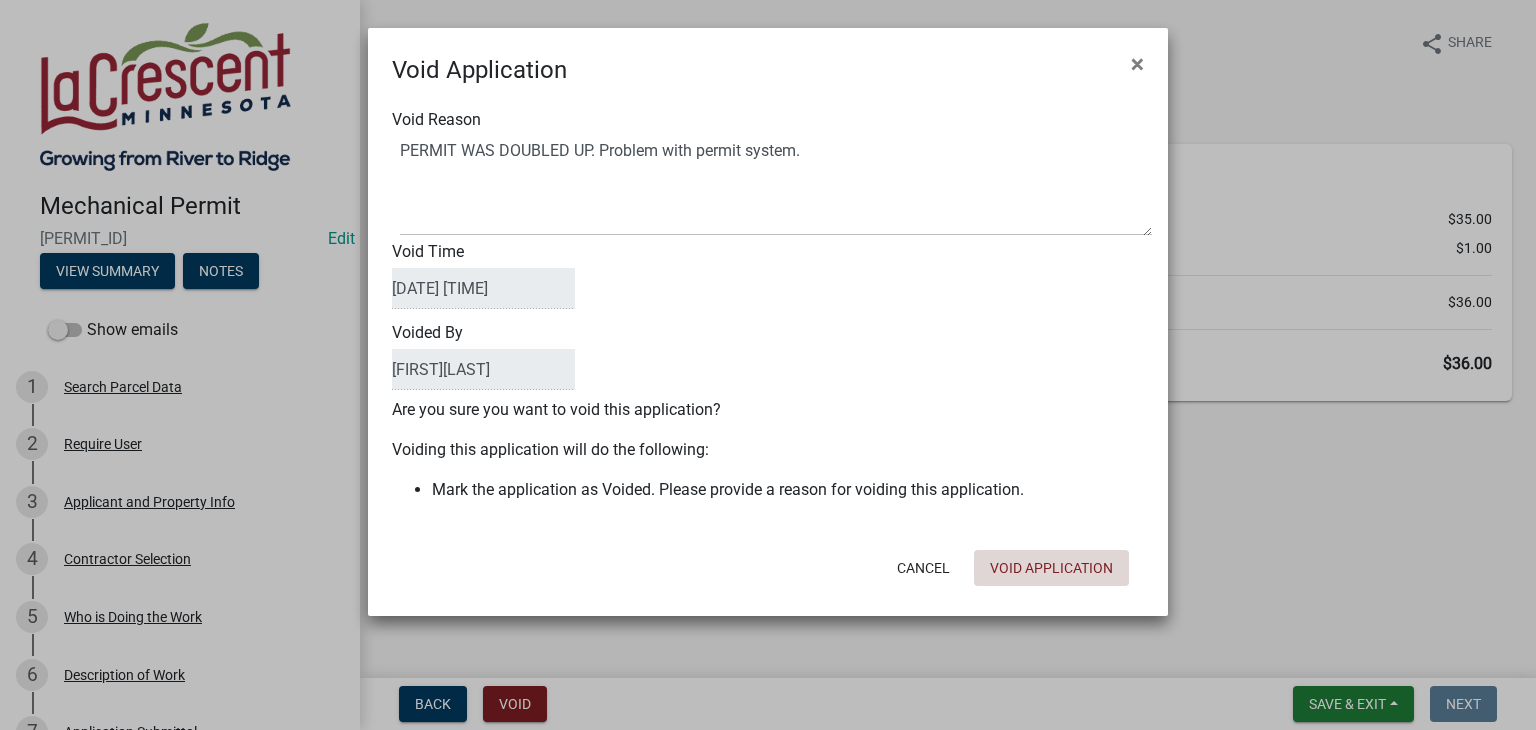 click on "Cancel   Void Application" 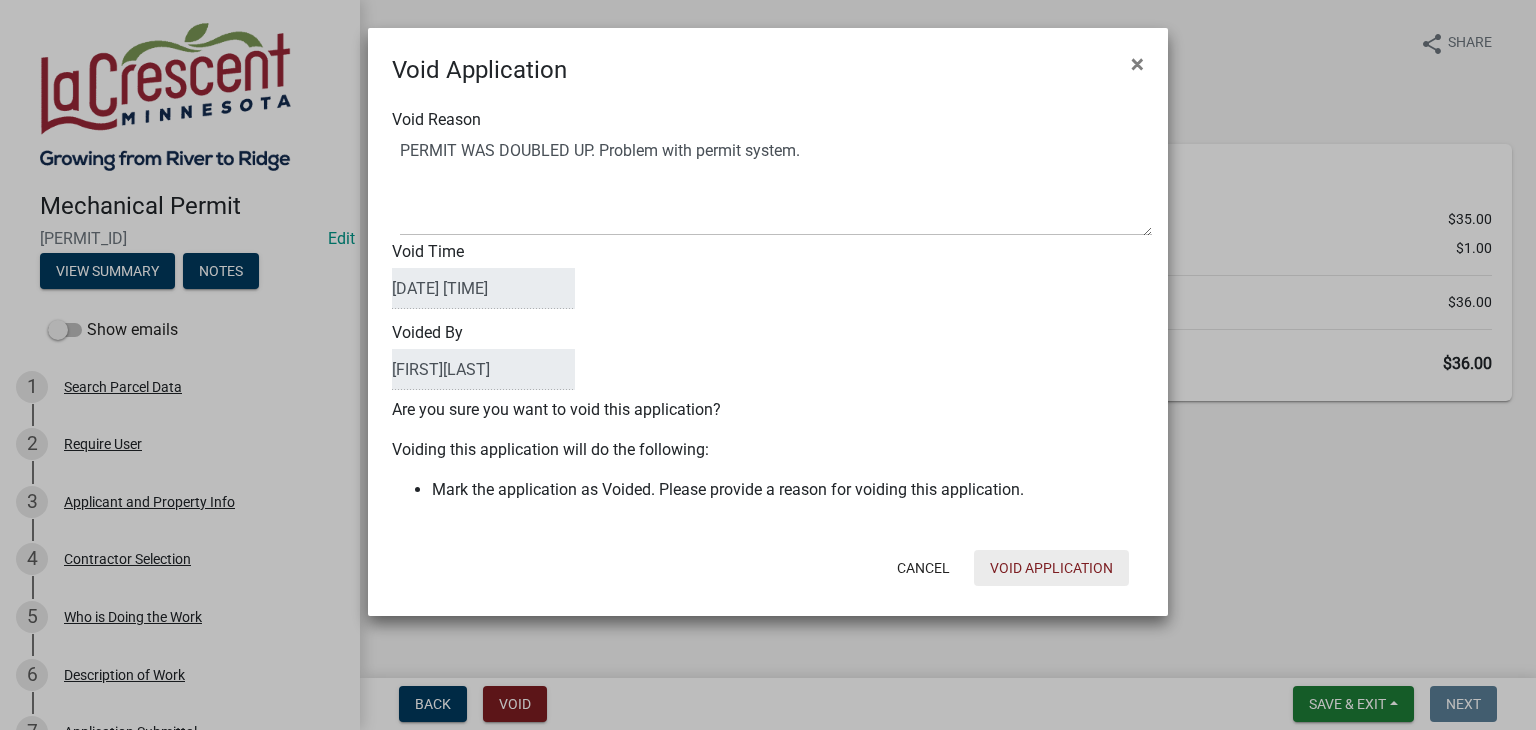 click on "Void Application" 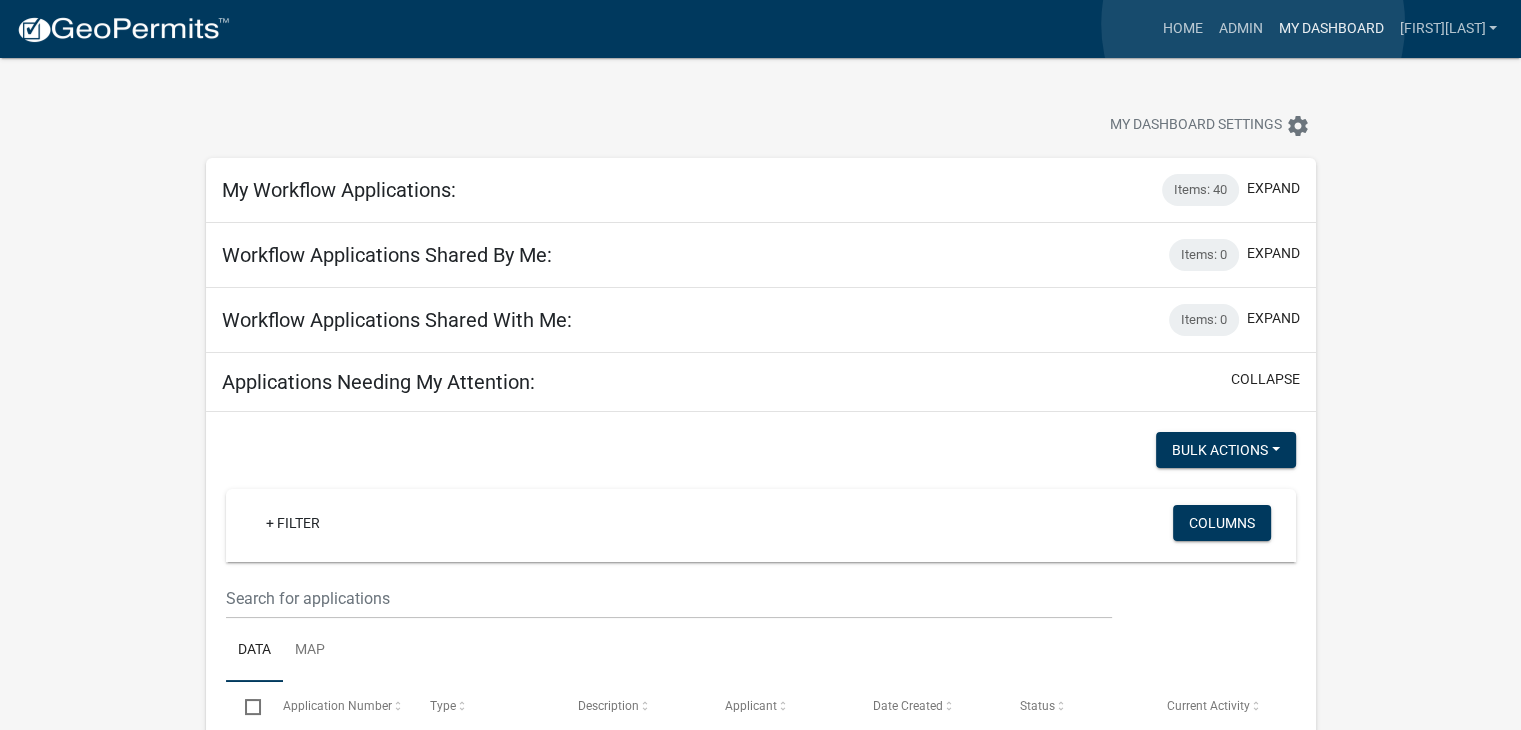 click on "My Dashboard" at bounding box center (1330, 29) 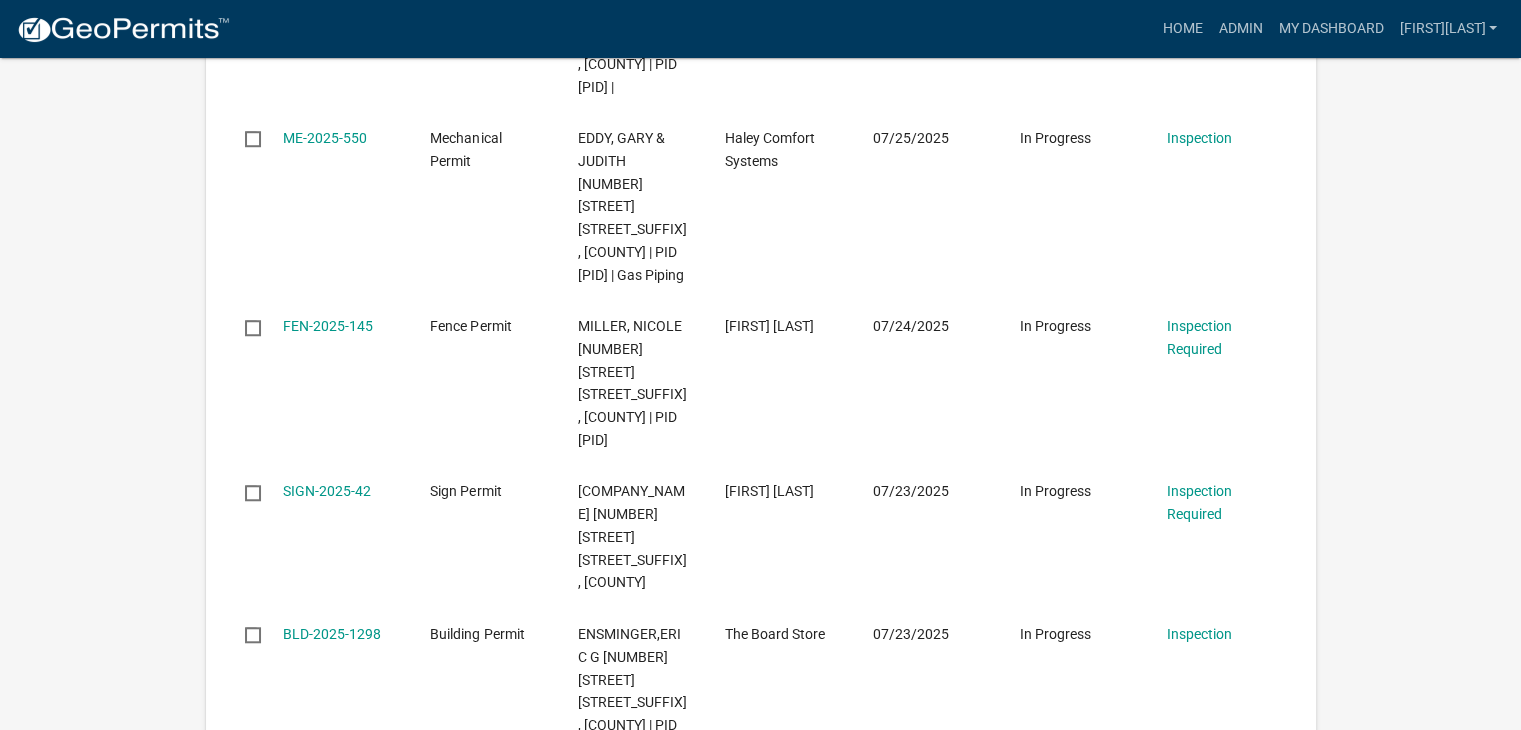 scroll, scrollTop: 1300, scrollLeft: 0, axis: vertical 